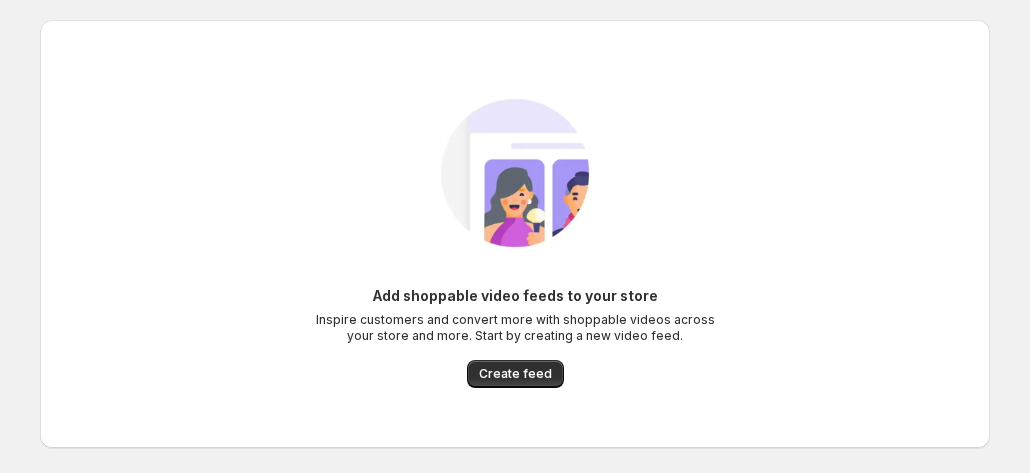 scroll, scrollTop: 0, scrollLeft: 0, axis: both 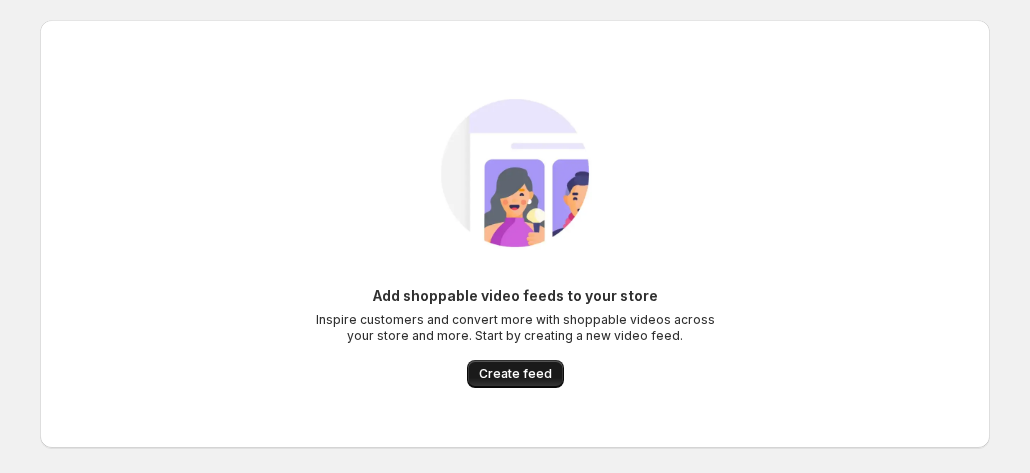 click on "Create feed" at bounding box center [515, 374] 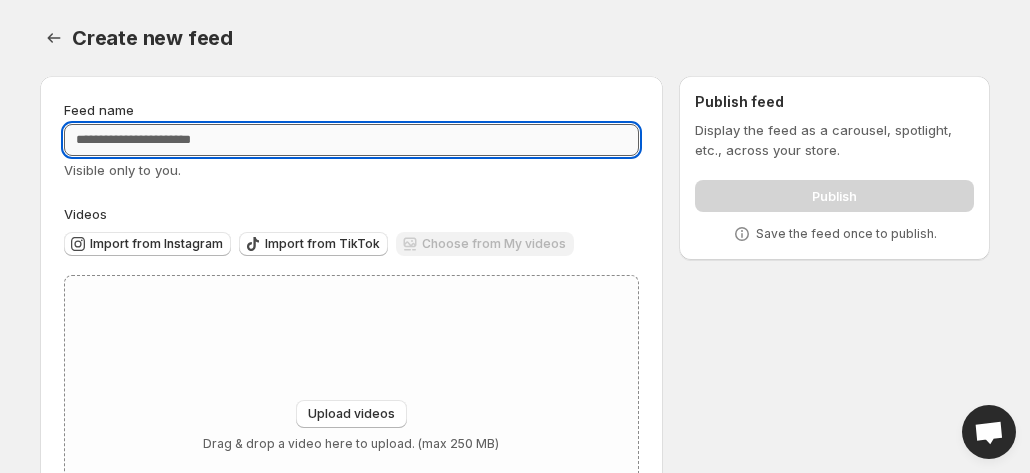 click on "Feed name" at bounding box center (351, 140) 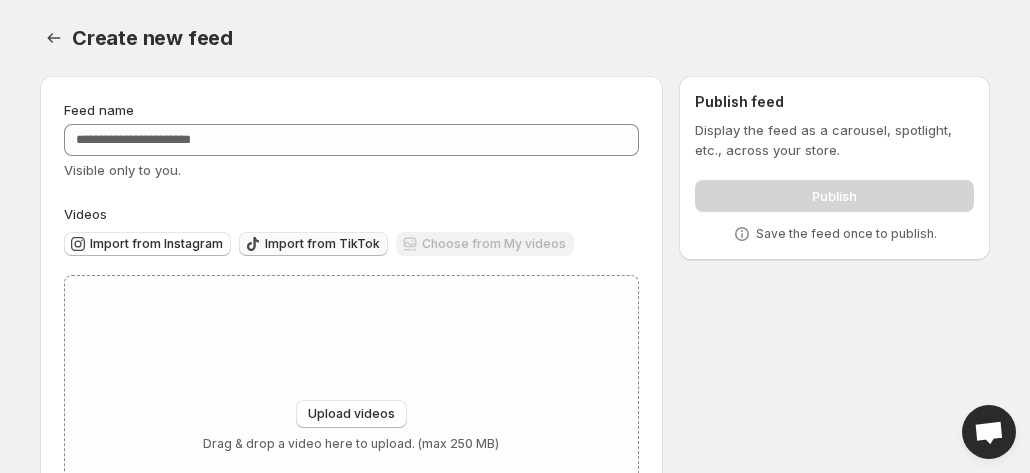 click on "Import from TikTok" at bounding box center [322, 244] 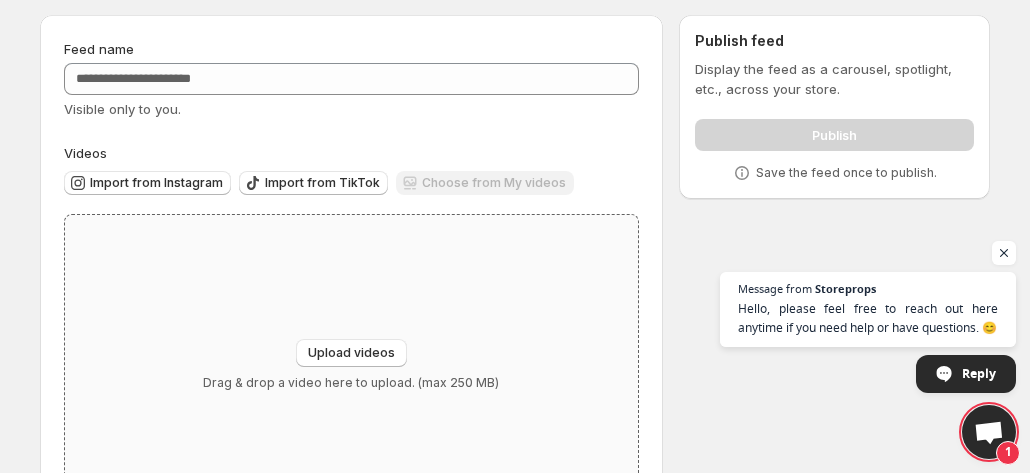scroll, scrollTop: 62, scrollLeft: 0, axis: vertical 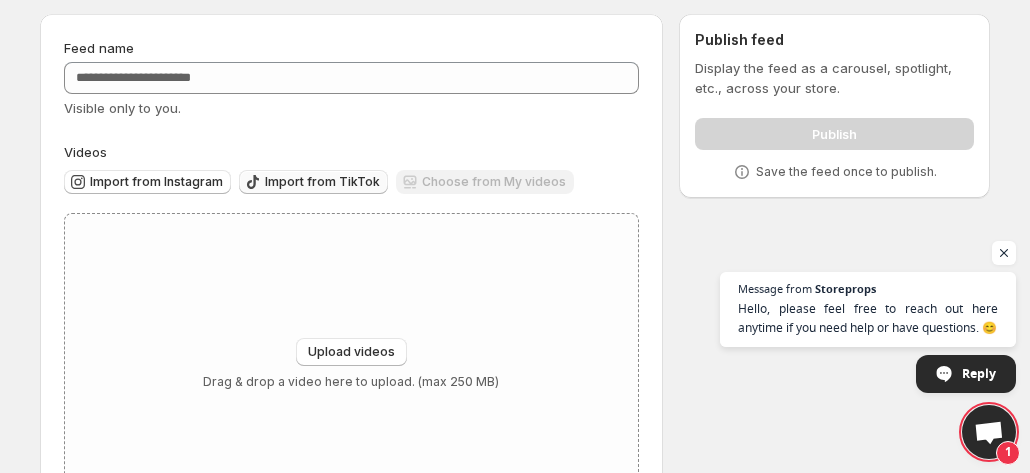 click on "Import from TikTok" at bounding box center [322, 182] 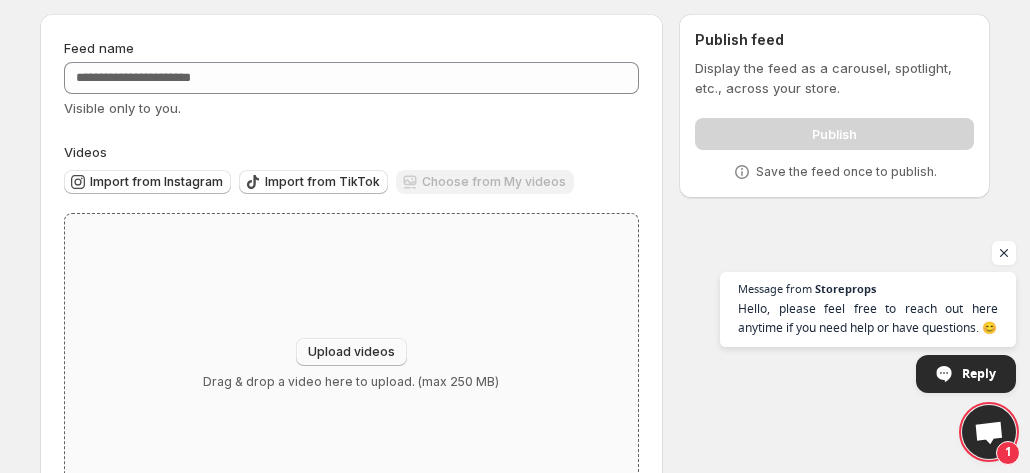 click on "Upload videos" at bounding box center (351, 352) 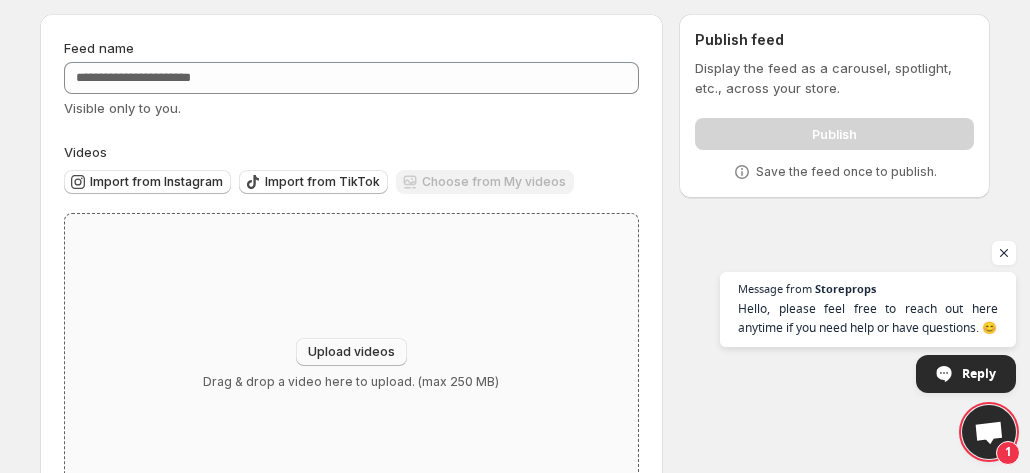 type on "**********" 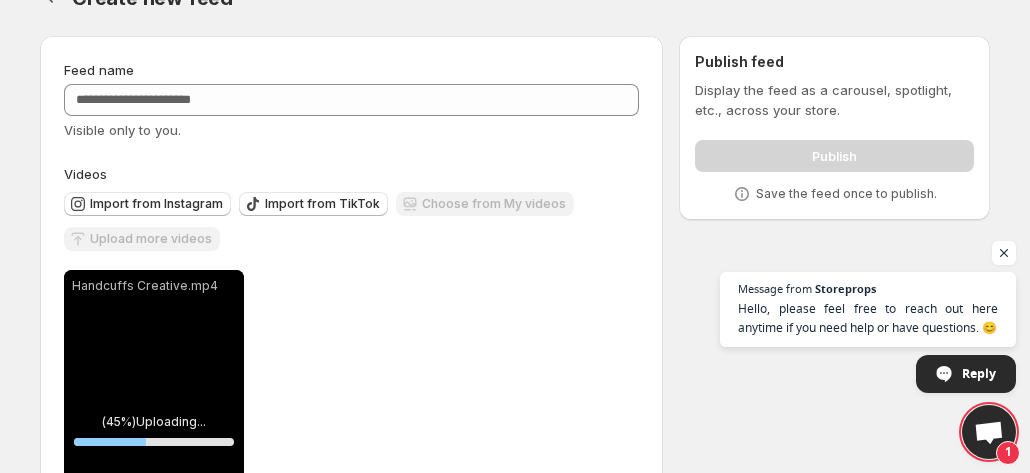 scroll, scrollTop: 41, scrollLeft: 0, axis: vertical 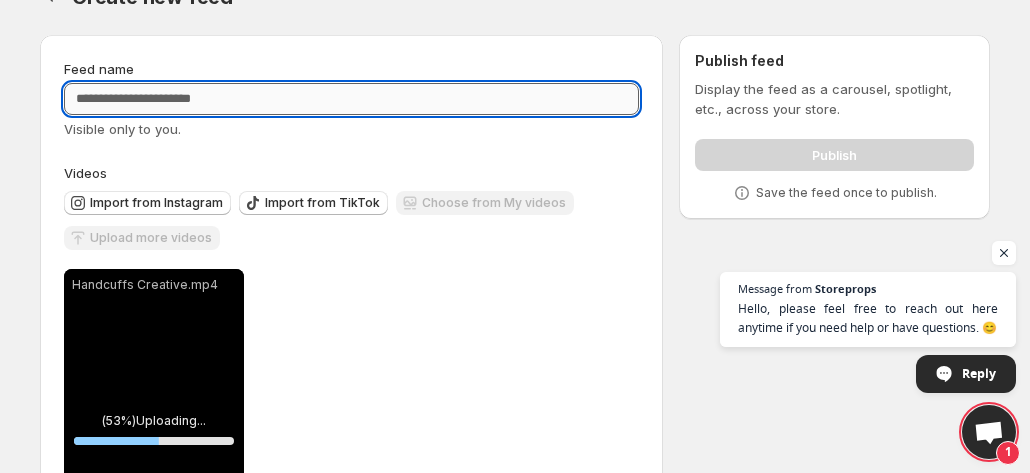 click on "Feed name" at bounding box center (351, 99) 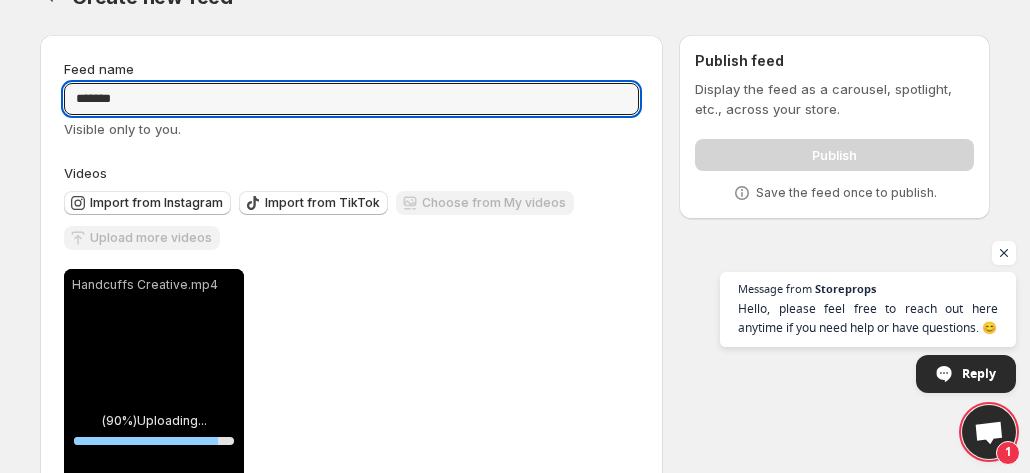 scroll, scrollTop: 205, scrollLeft: 0, axis: vertical 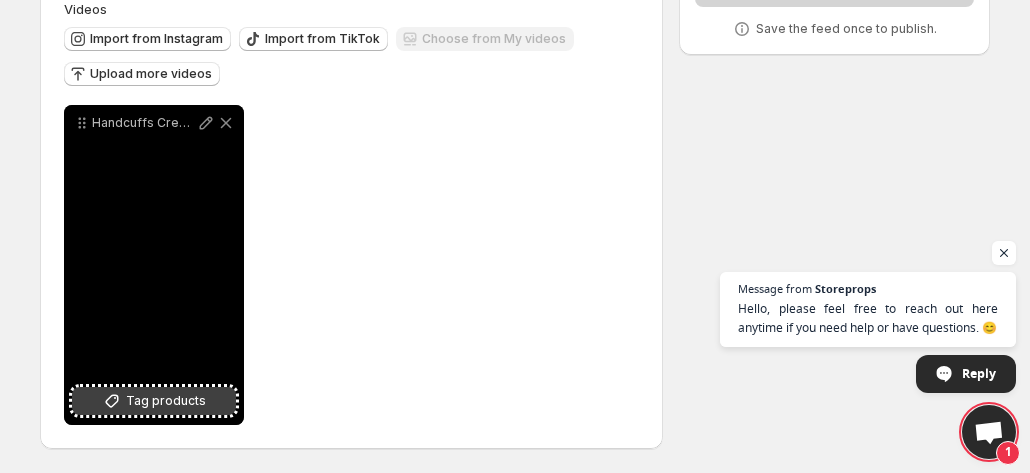type on "******" 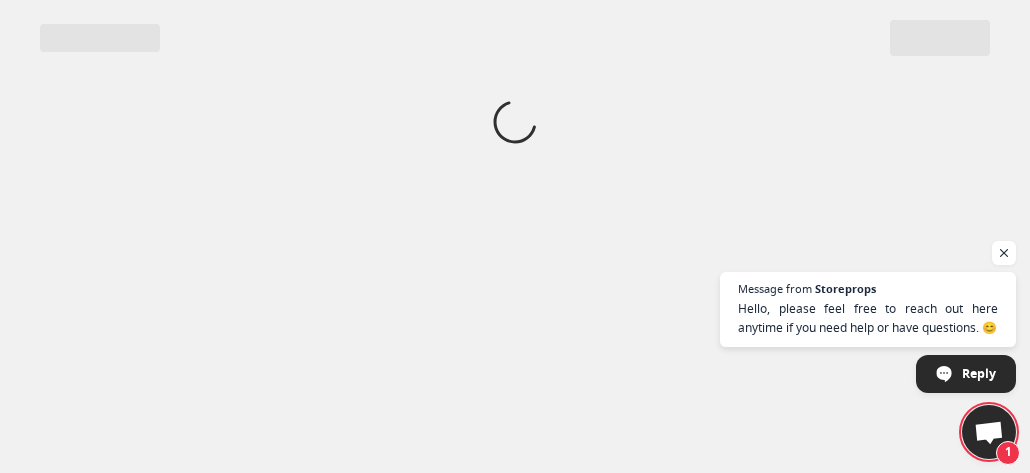 scroll, scrollTop: 0, scrollLeft: 0, axis: both 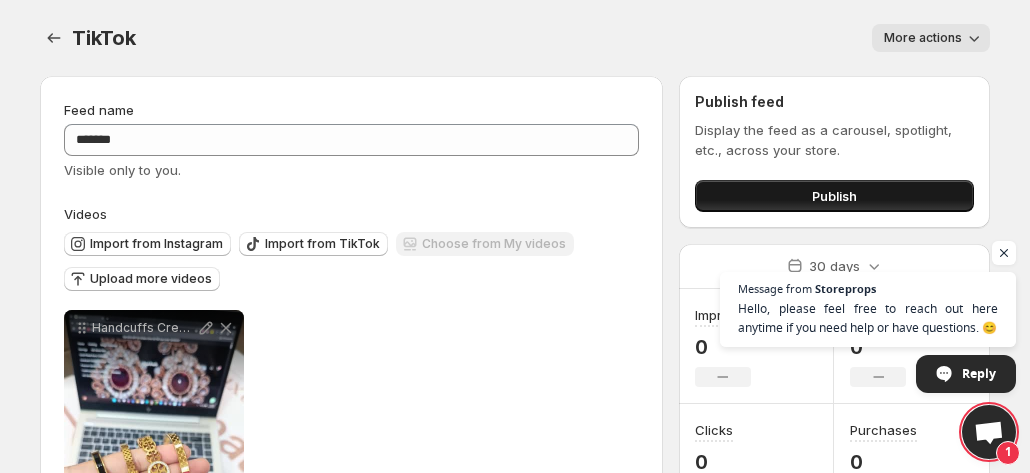 click on "Publish" at bounding box center [834, 196] 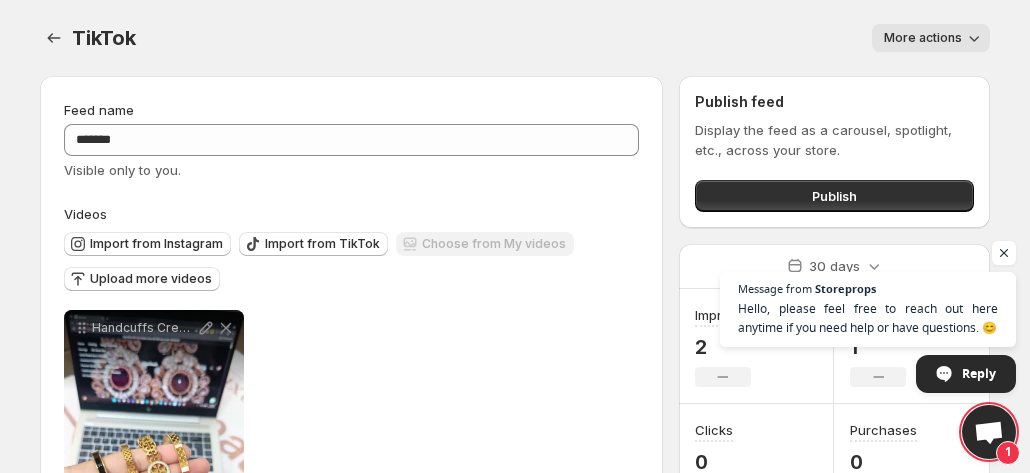 scroll, scrollTop: 205, scrollLeft: 0, axis: vertical 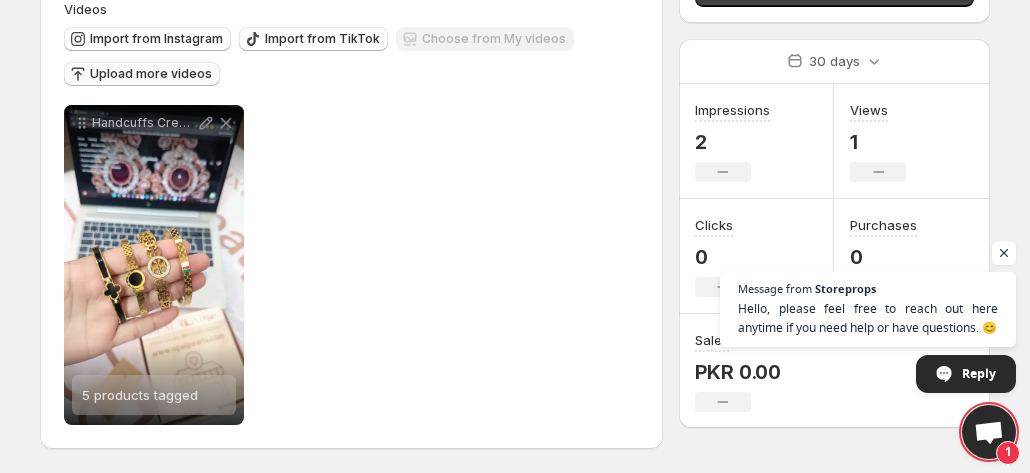 click on "Upload more videos" at bounding box center (151, 74) 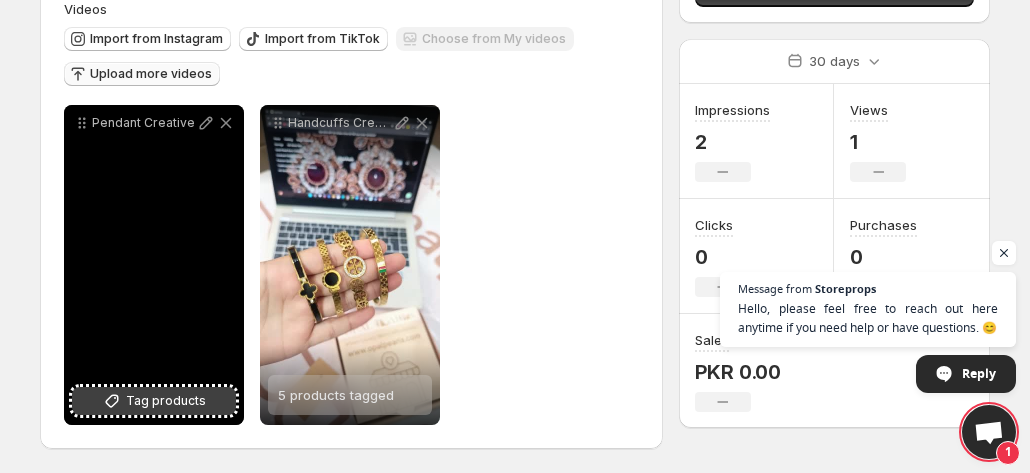 click on "Tag products" at bounding box center (166, 401) 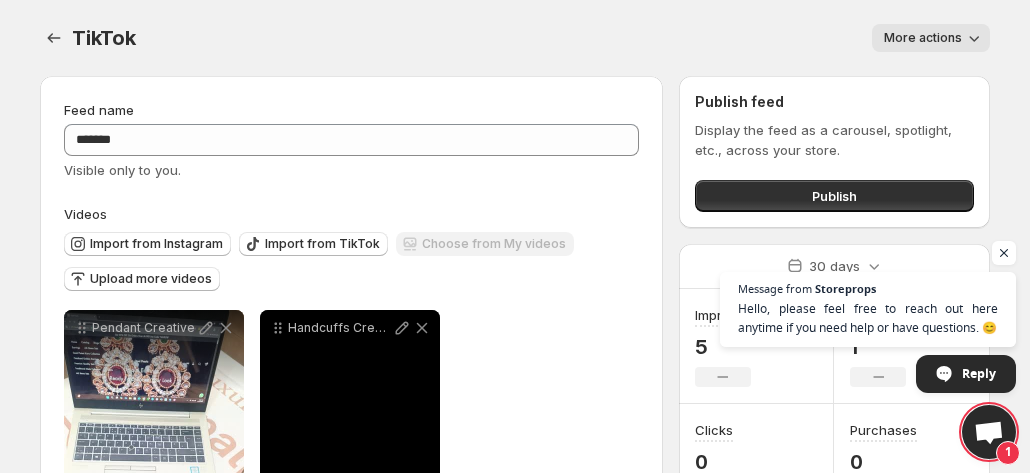 scroll, scrollTop: 205, scrollLeft: 0, axis: vertical 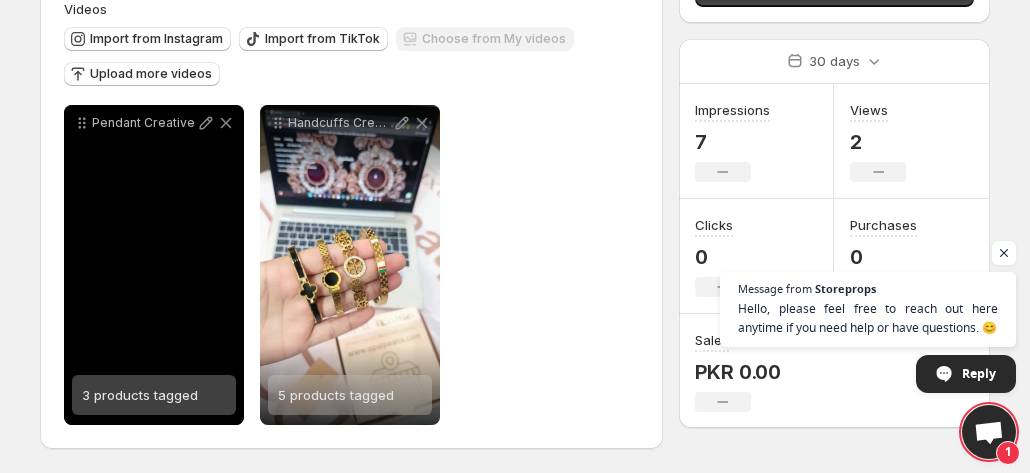 click on "3 products tagged" at bounding box center [140, 395] 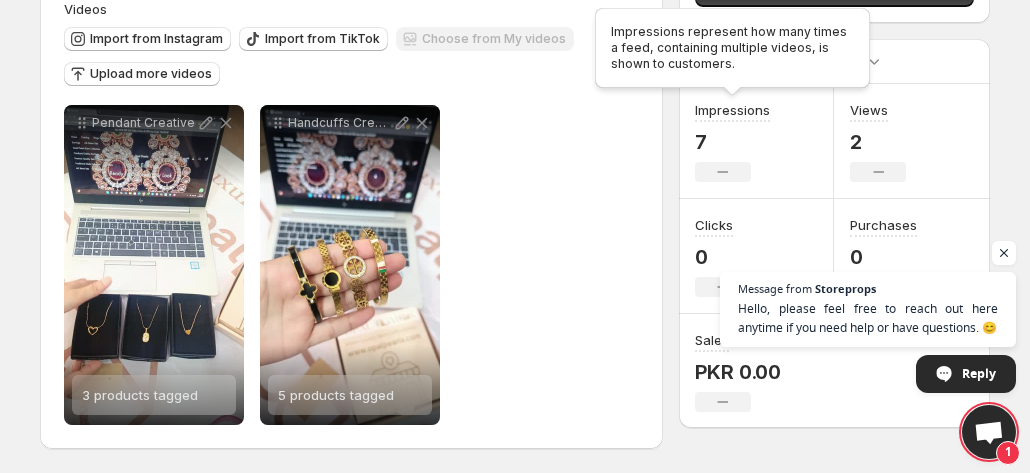 scroll, scrollTop: 0, scrollLeft: 0, axis: both 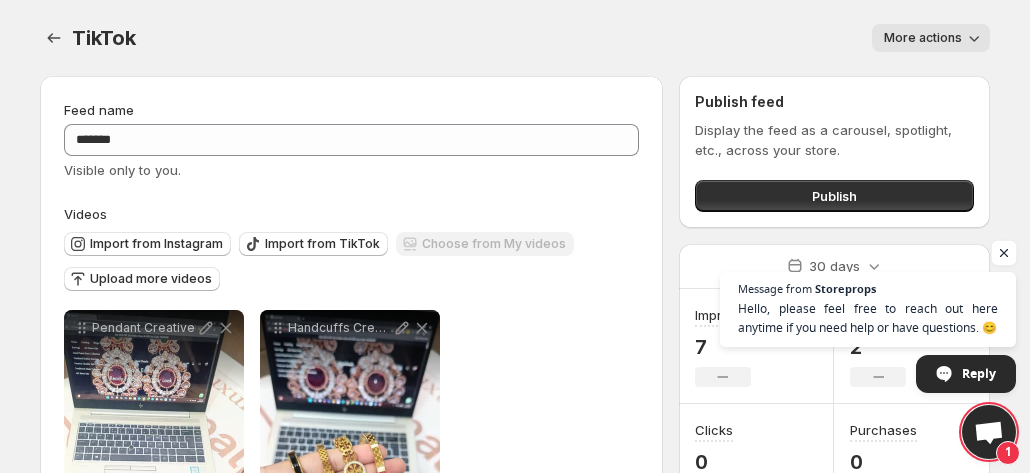 click at bounding box center (1004, 253) 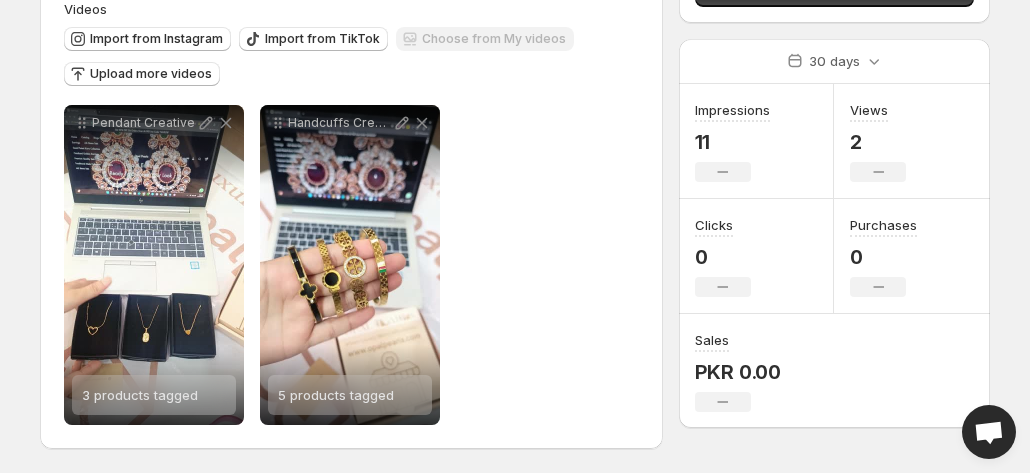 scroll, scrollTop: 0, scrollLeft: 0, axis: both 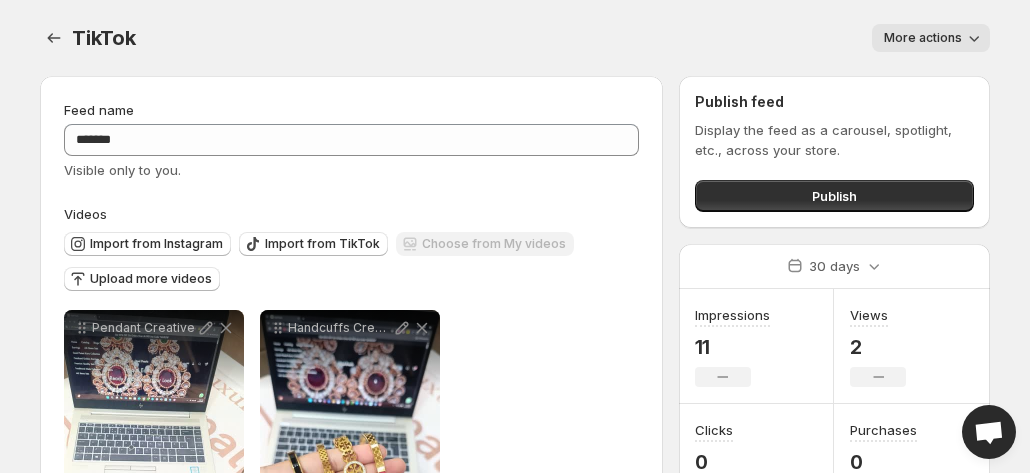 click on "More actions" at bounding box center (923, 38) 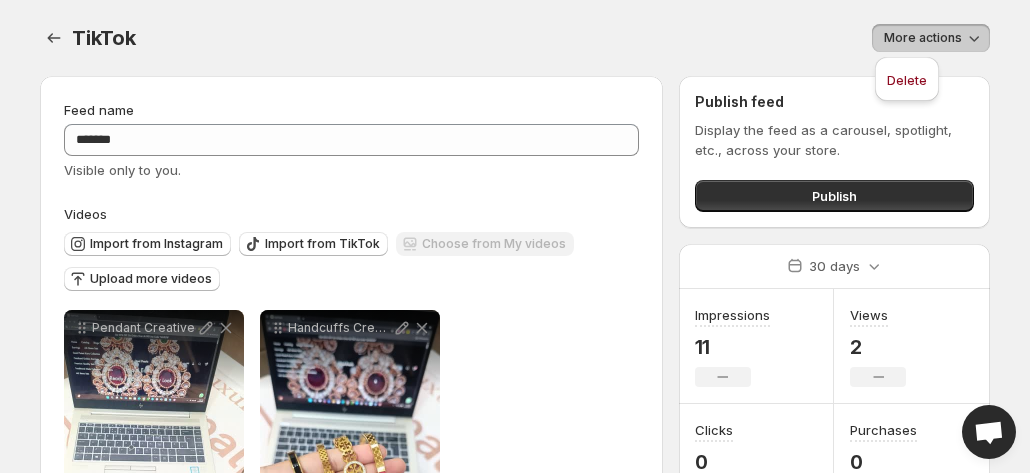 click on "Videos" at bounding box center (351, 214) 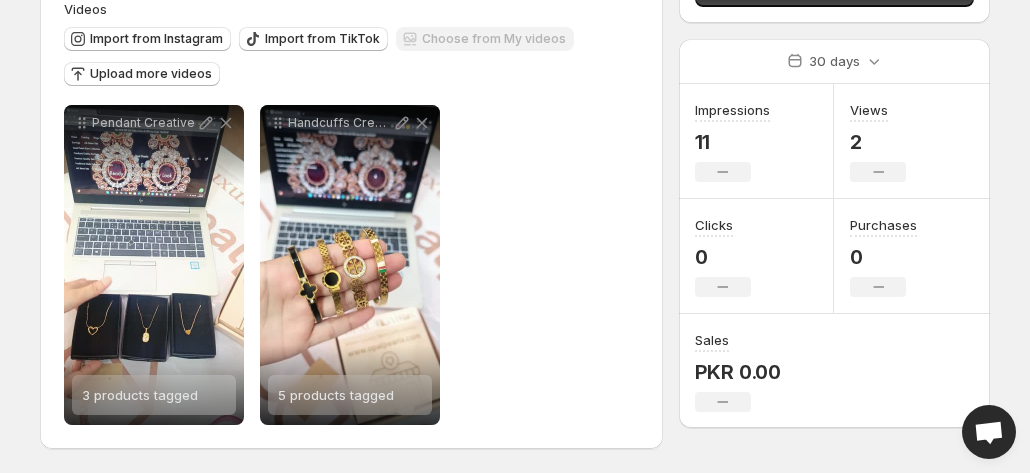 scroll, scrollTop: 0, scrollLeft: 0, axis: both 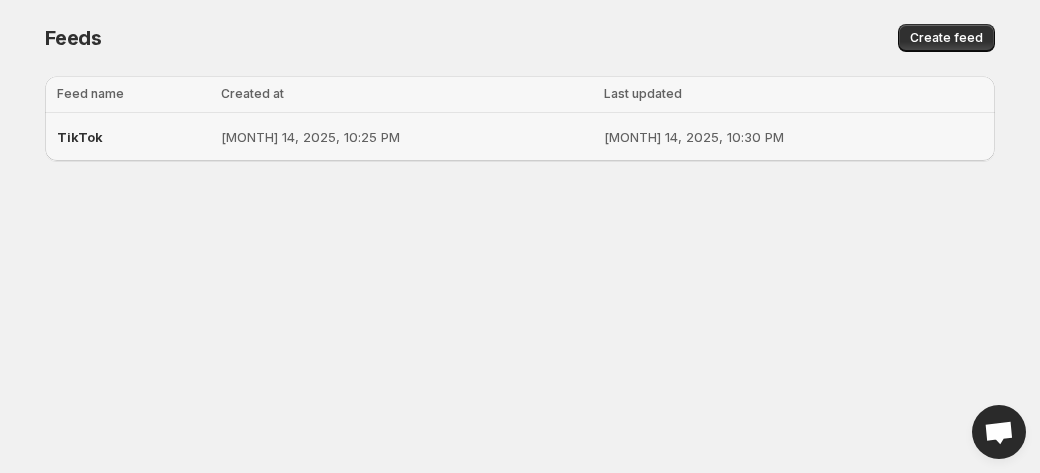 click on "TikTok" at bounding box center (133, 137) 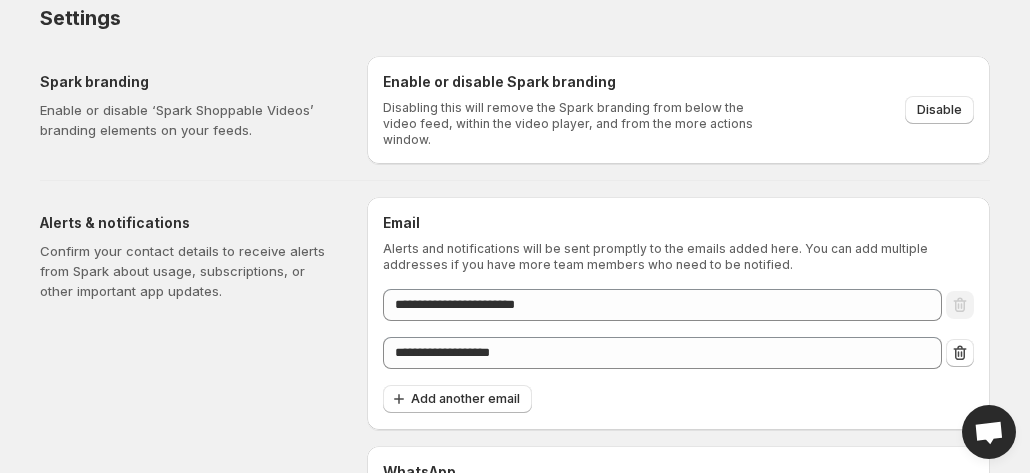 scroll, scrollTop: 21, scrollLeft: 0, axis: vertical 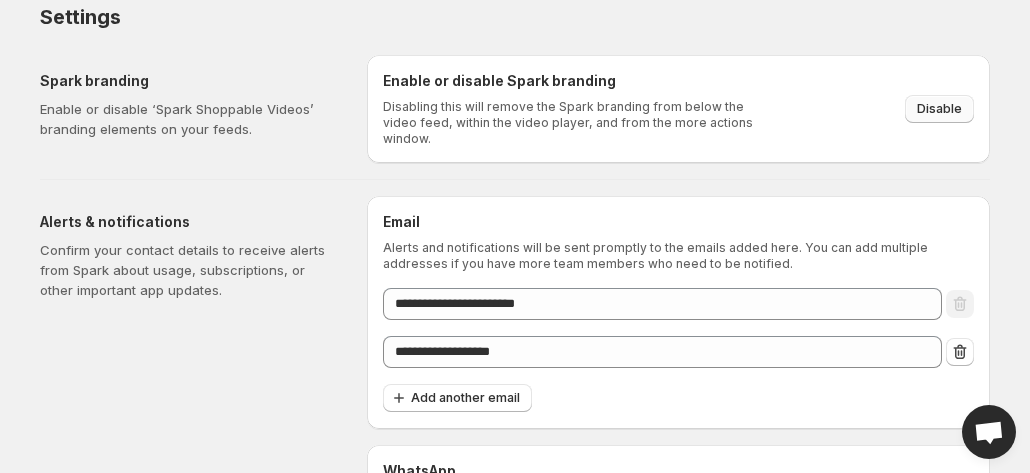 click on "Disable" at bounding box center [939, 109] 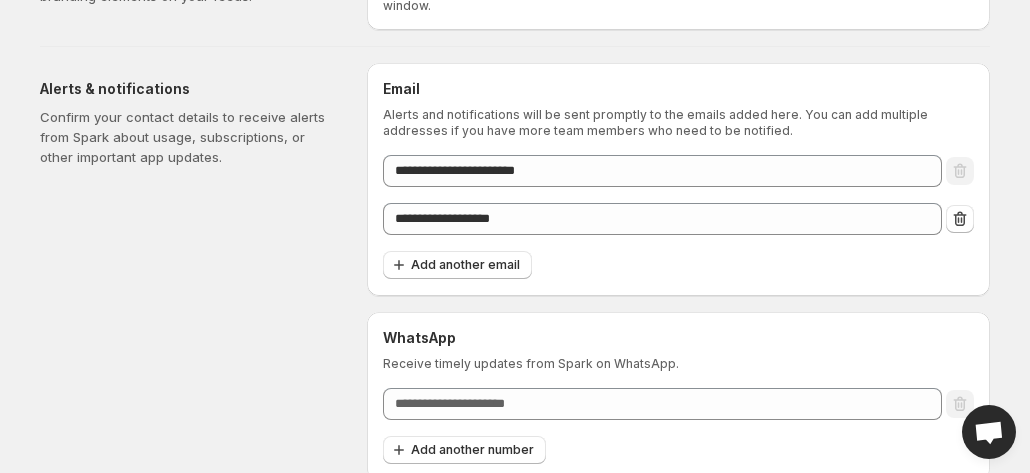 scroll, scrollTop: 0, scrollLeft: 0, axis: both 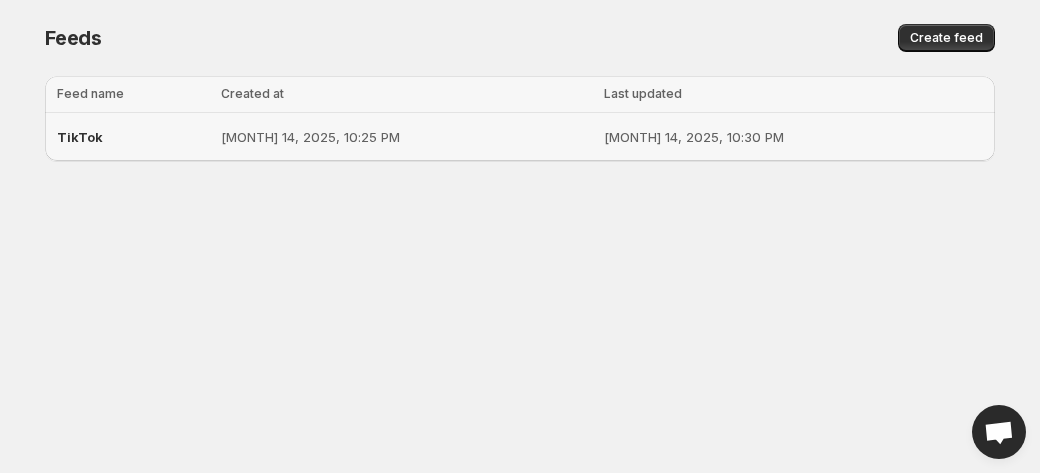 click on "TikTok" at bounding box center (133, 137) 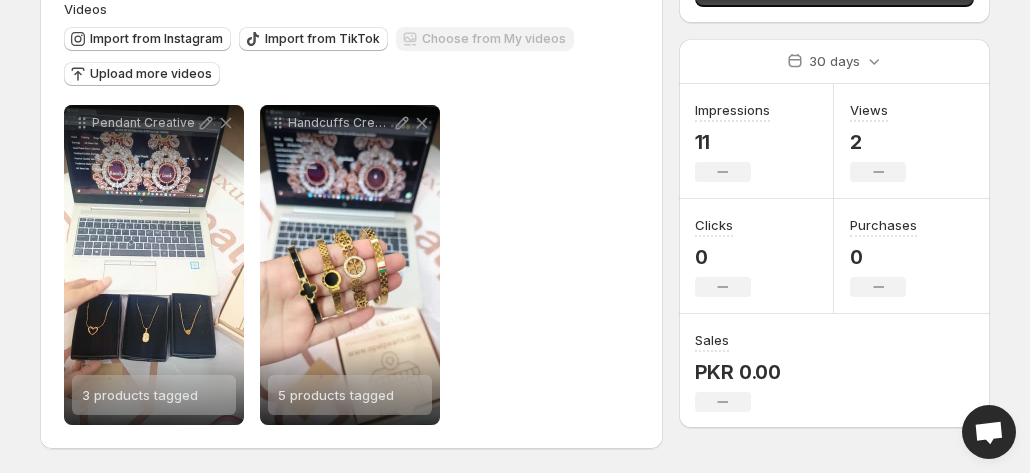 scroll, scrollTop: 0, scrollLeft: 0, axis: both 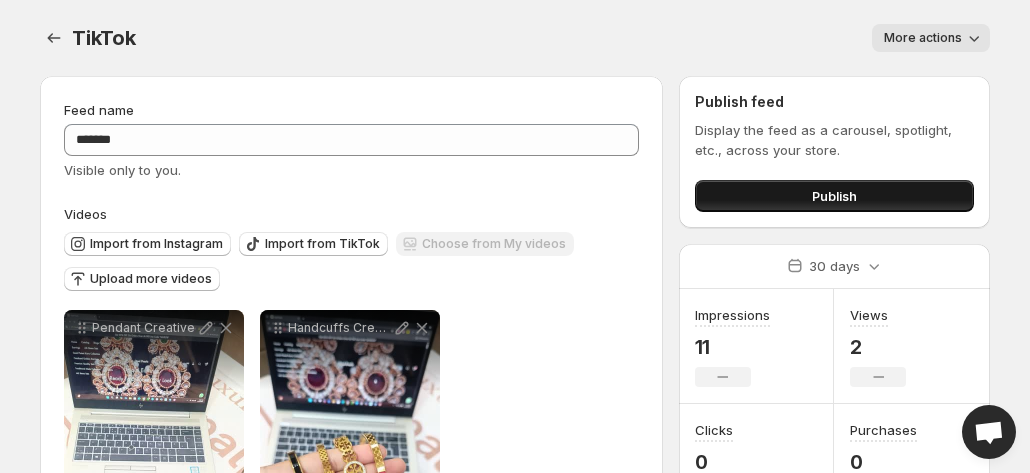 click on "Publish" at bounding box center (834, 196) 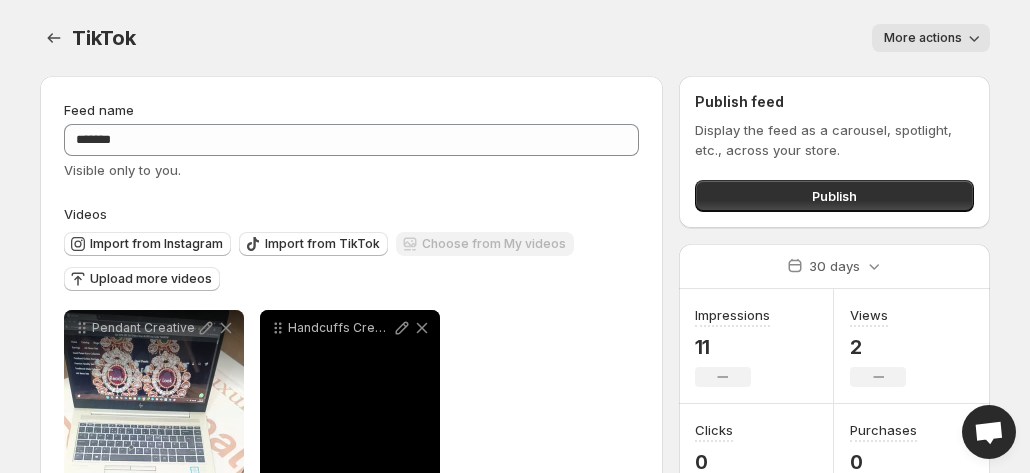 scroll, scrollTop: 205, scrollLeft: 0, axis: vertical 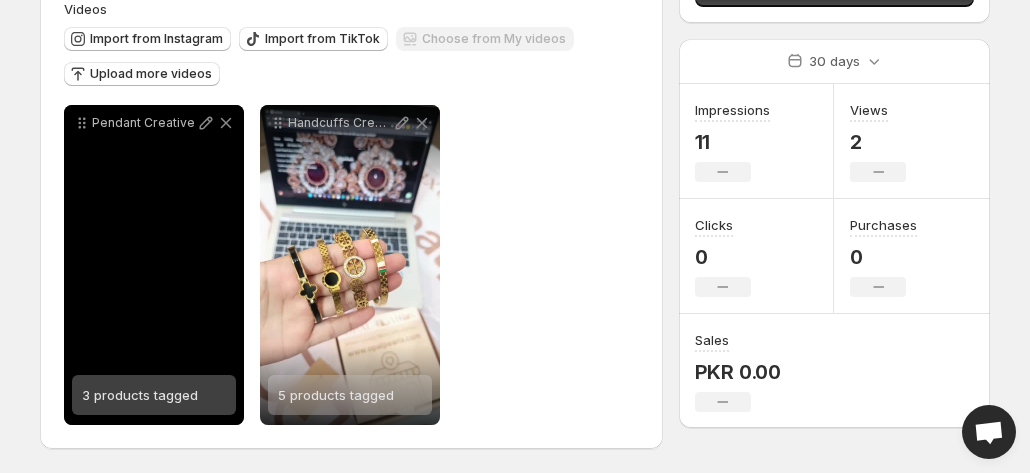click on "3 products tagged" at bounding box center [140, 395] 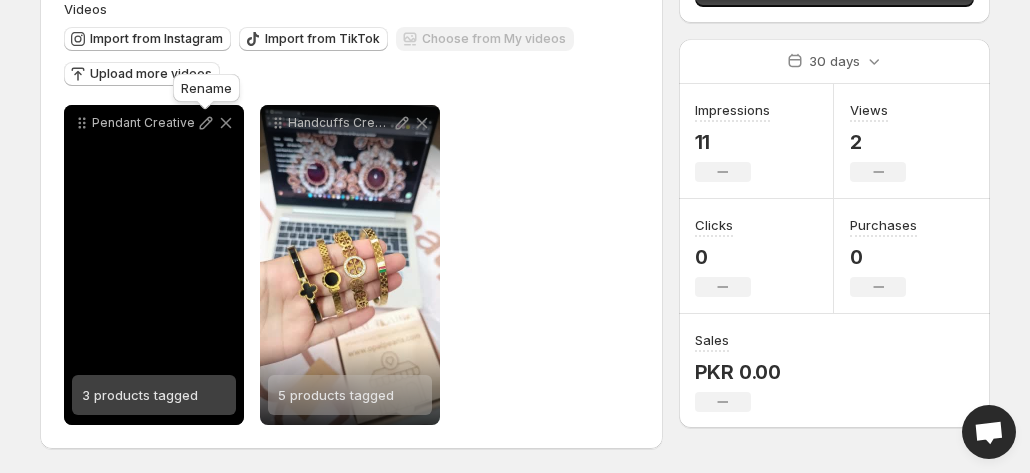 click 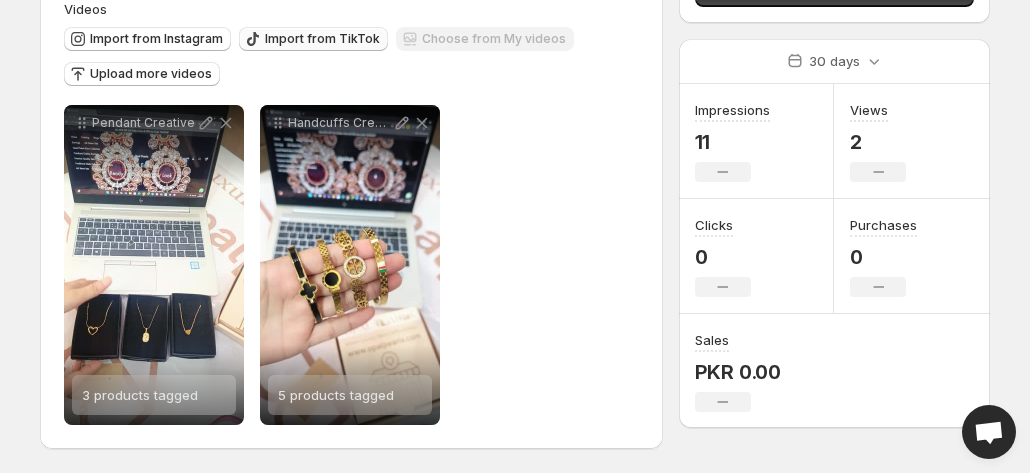 click on "Import from TikTok" at bounding box center [313, 39] 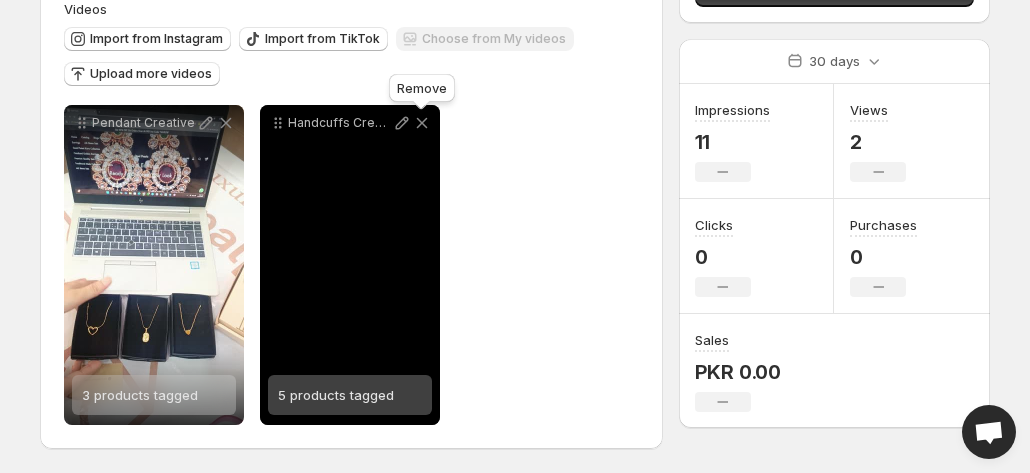 scroll, scrollTop: 0, scrollLeft: 0, axis: both 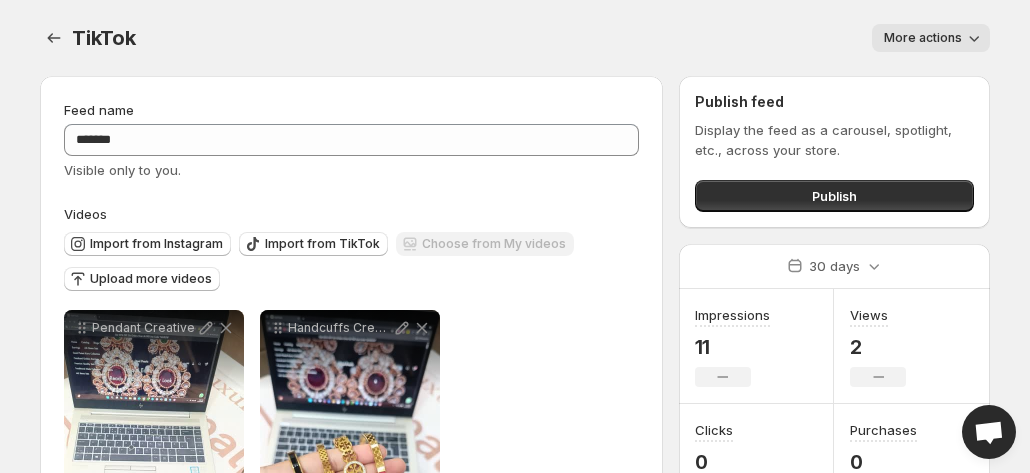 click on "More actions" at bounding box center (931, 38) 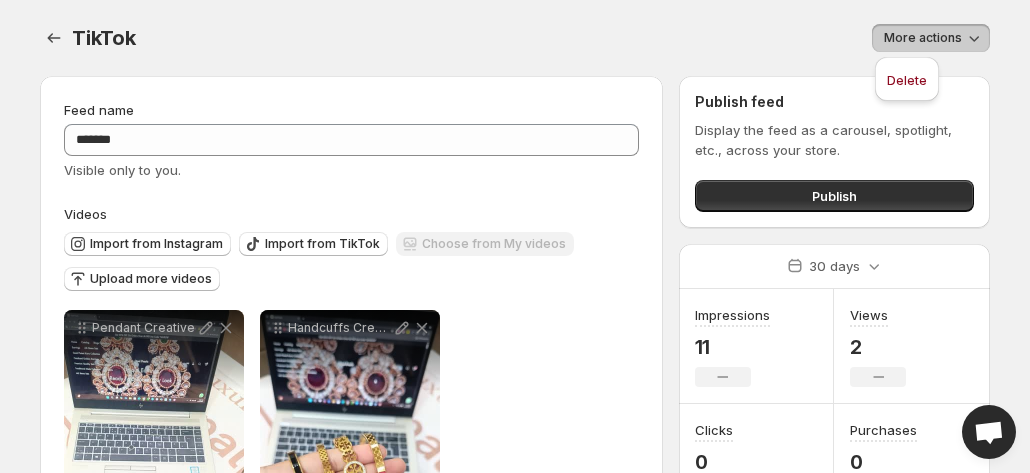 click on "More actions" at bounding box center (931, 38) 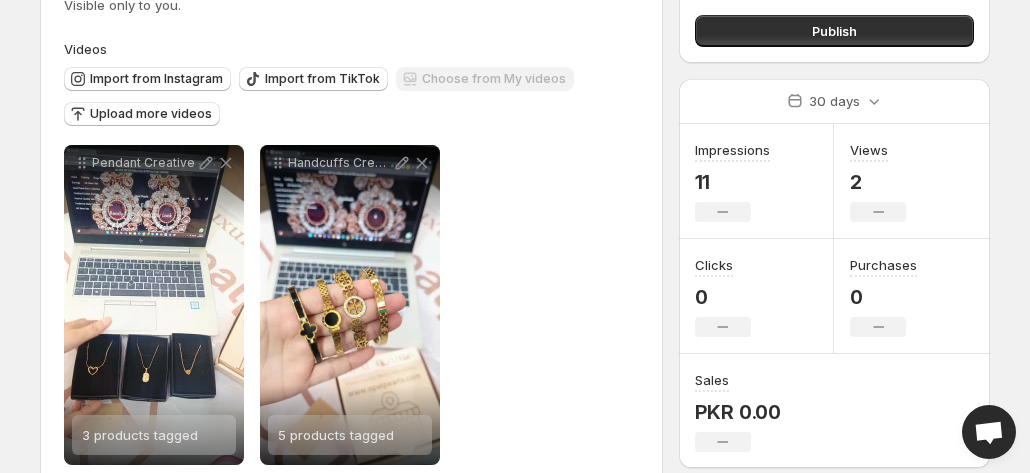 scroll, scrollTop: 205, scrollLeft: 0, axis: vertical 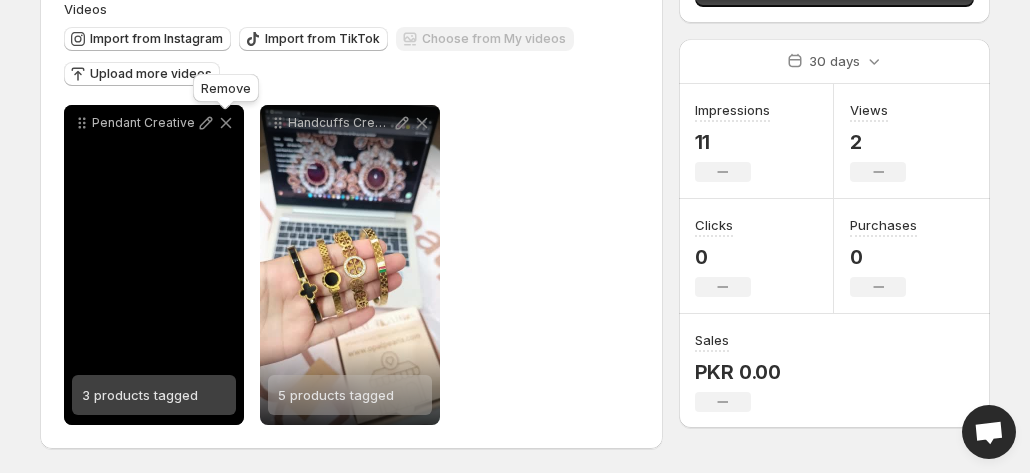click 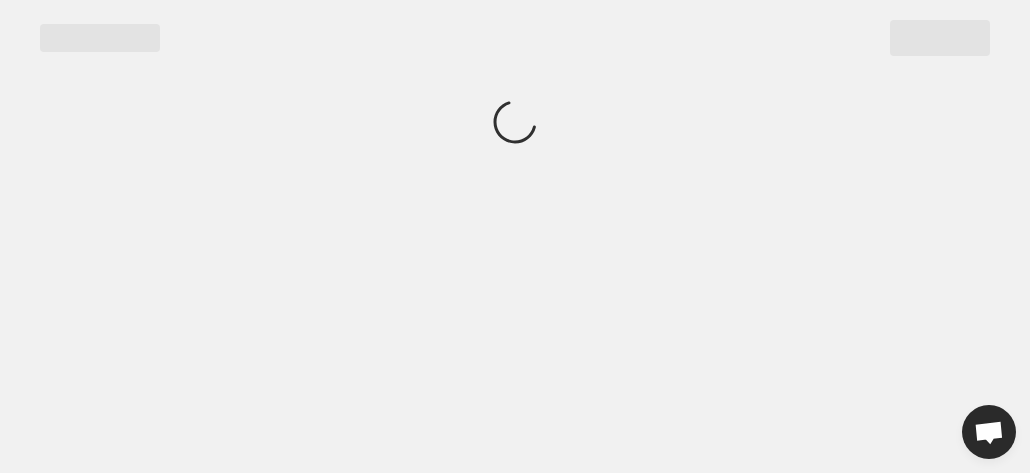 scroll, scrollTop: 0, scrollLeft: 0, axis: both 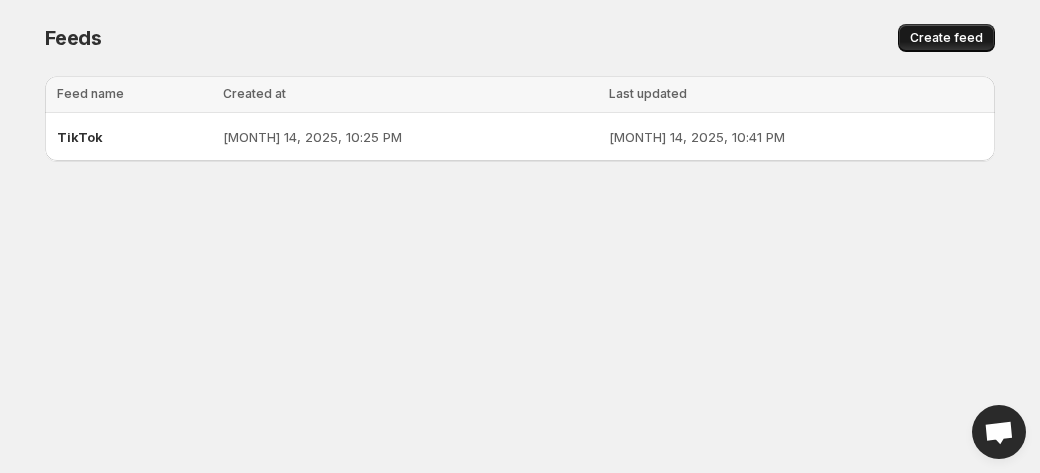 click on "Create feed" at bounding box center (946, 38) 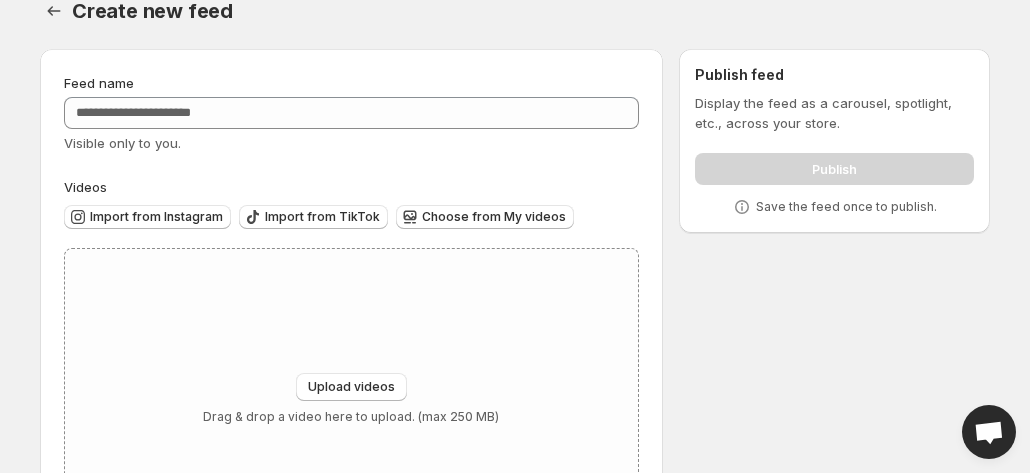 scroll, scrollTop: 28, scrollLeft: 0, axis: vertical 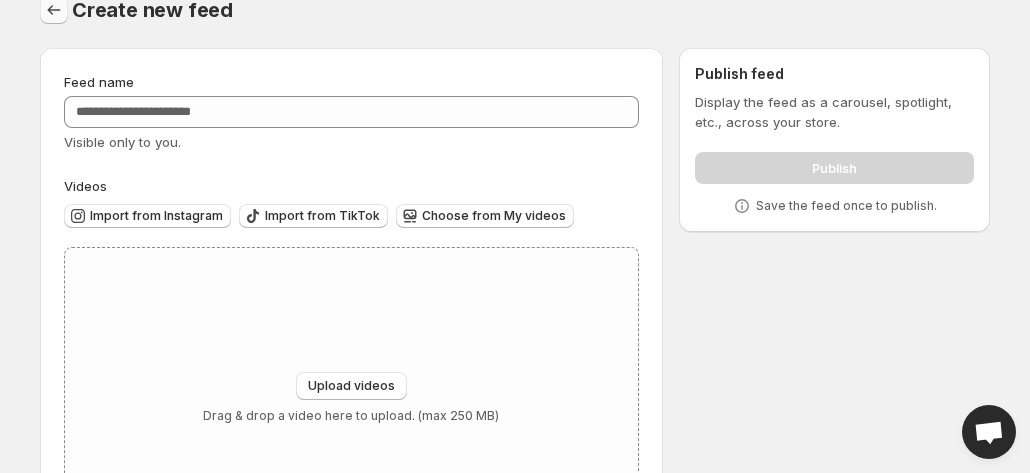 click at bounding box center [54, 10] 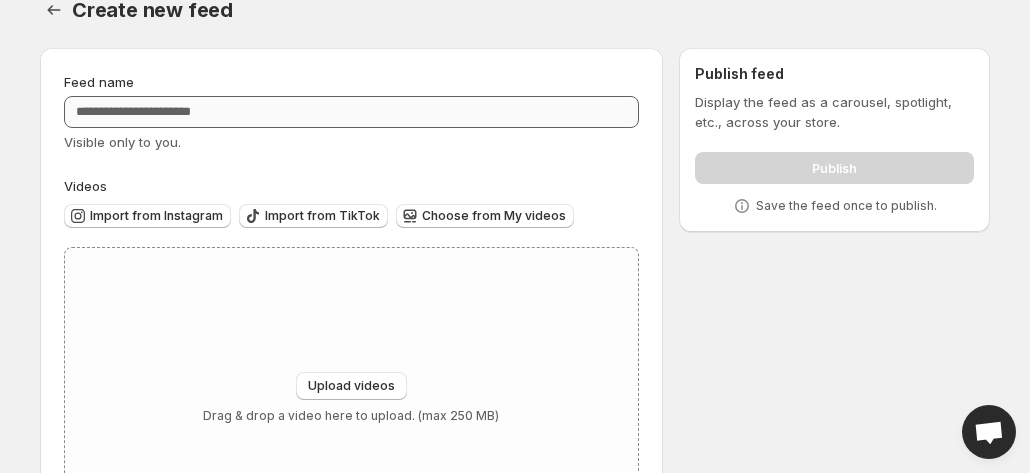 scroll, scrollTop: 0, scrollLeft: 0, axis: both 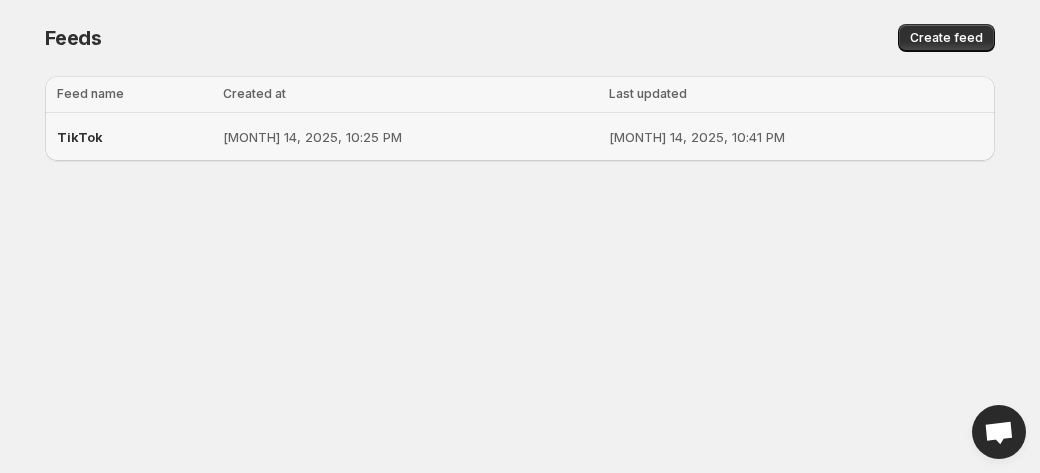 click on "TikTok" at bounding box center (134, 137) 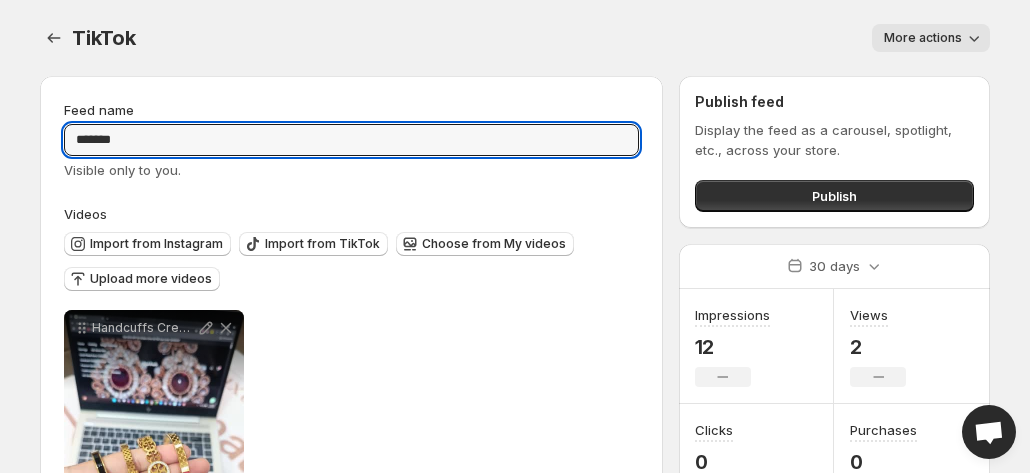 drag, startPoint x: 131, startPoint y: 139, endPoint x: 28, endPoint y: 160, distance: 105.11898 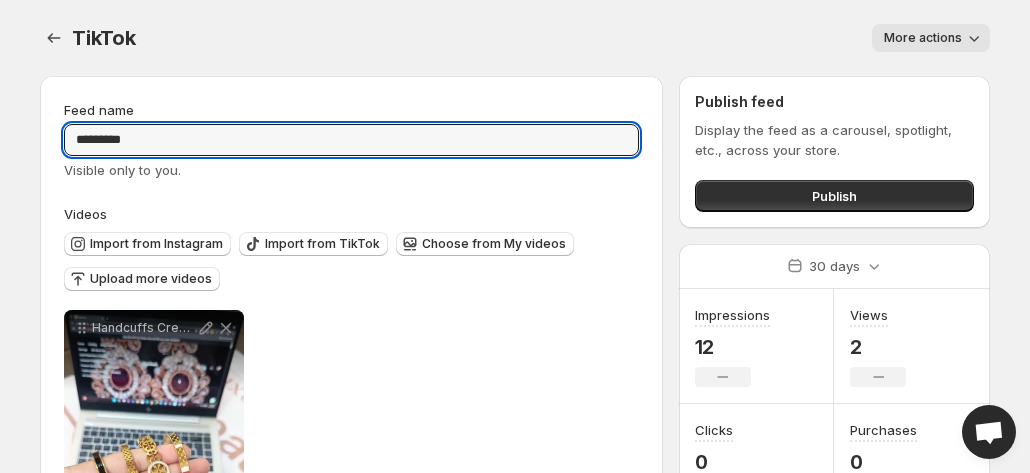 type on "*********" 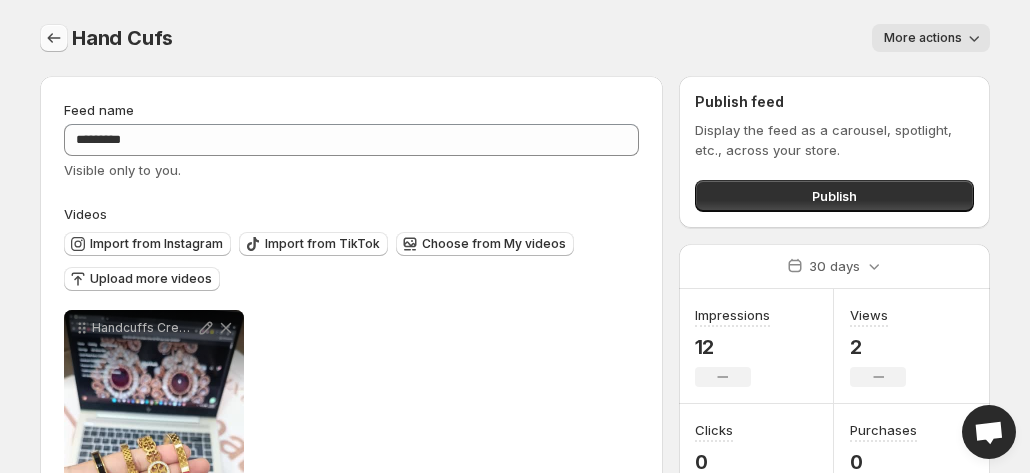 click 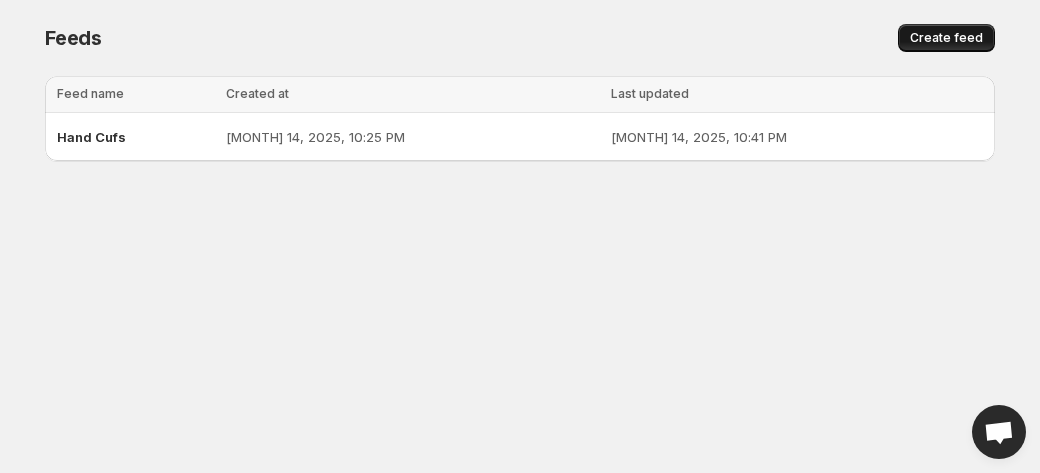 click on "Create feed" at bounding box center [946, 38] 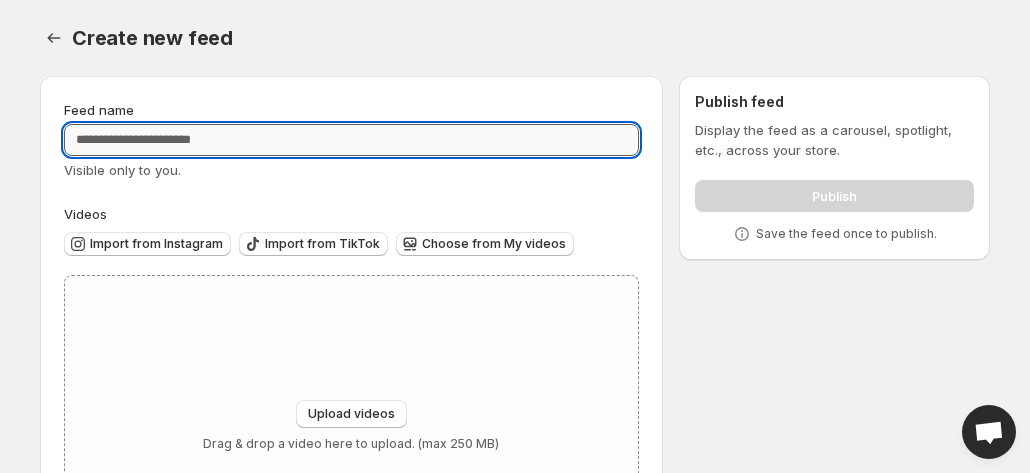 click on "Feed name" at bounding box center [351, 140] 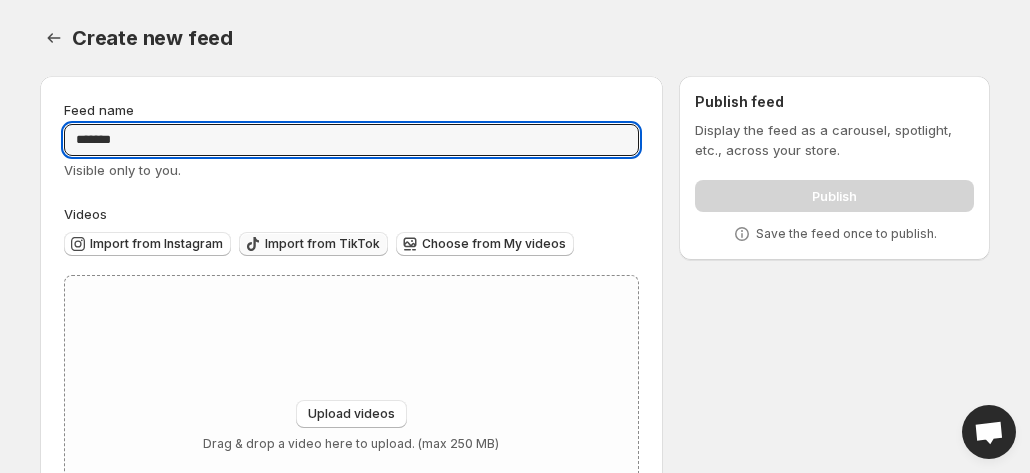 type on "*******" 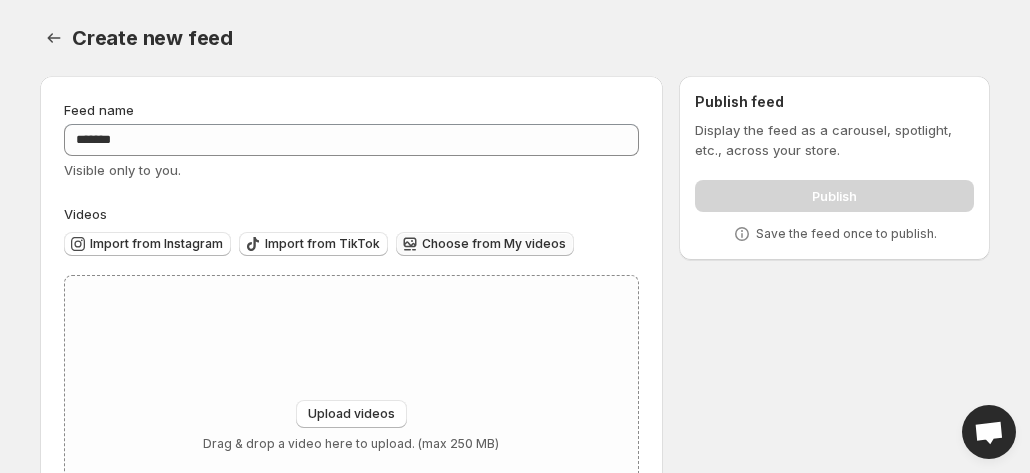 click on "Choose from My videos" at bounding box center [494, 244] 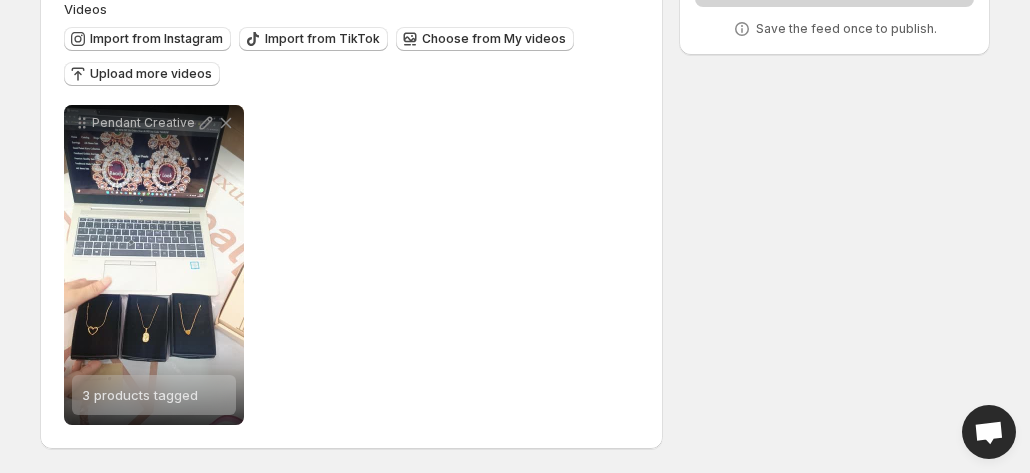 scroll, scrollTop: 0, scrollLeft: 0, axis: both 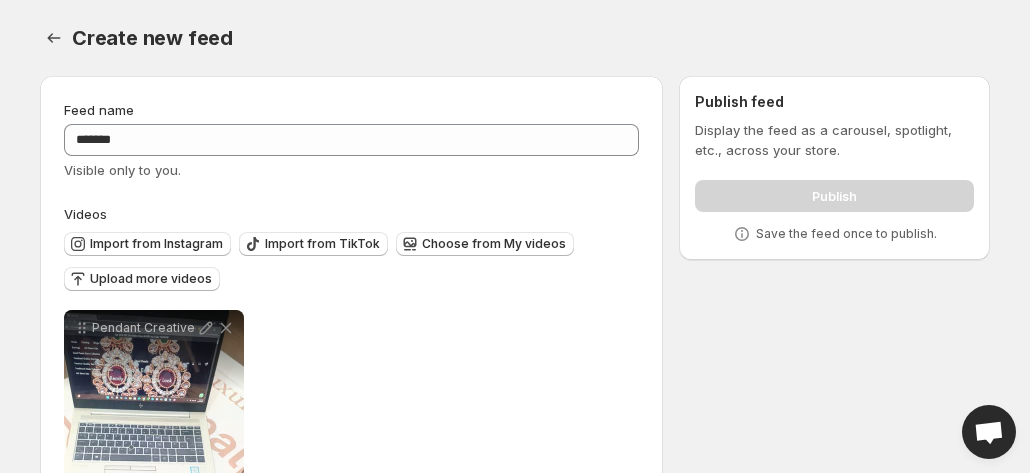 click on "Publish" at bounding box center [834, 192] 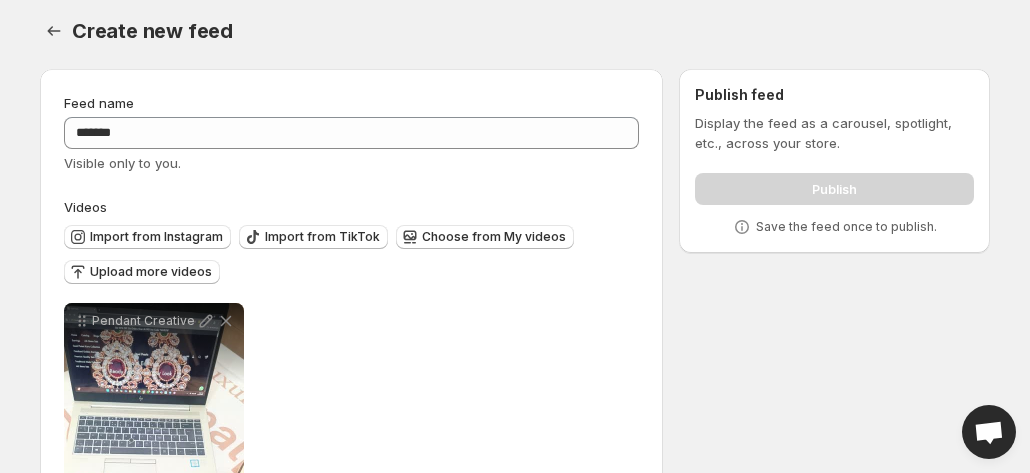 scroll, scrollTop: 0, scrollLeft: 0, axis: both 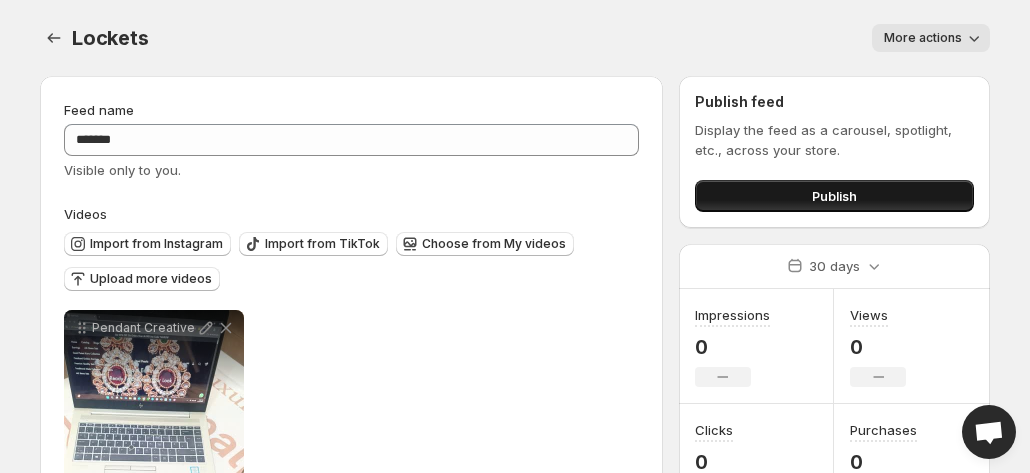 click on "Publish" at bounding box center (834, 196) 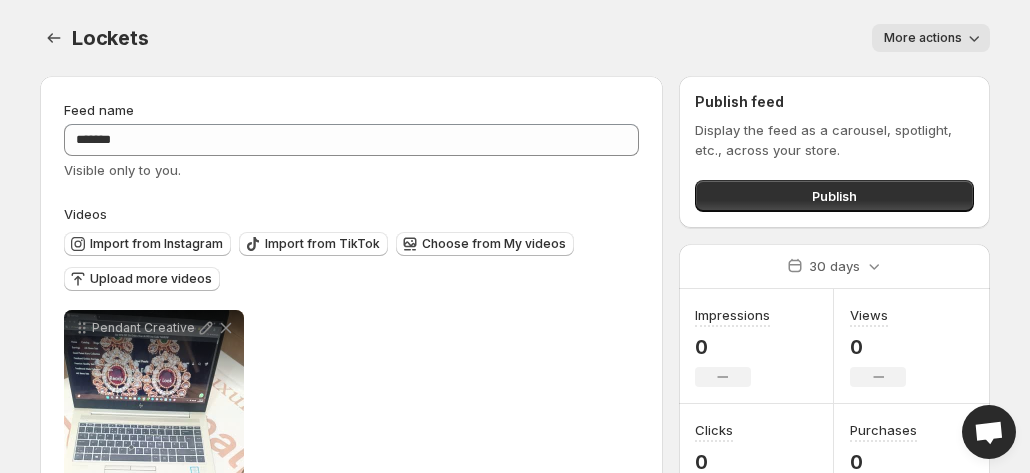 click on "More actions" at bounding box center (923, 38) 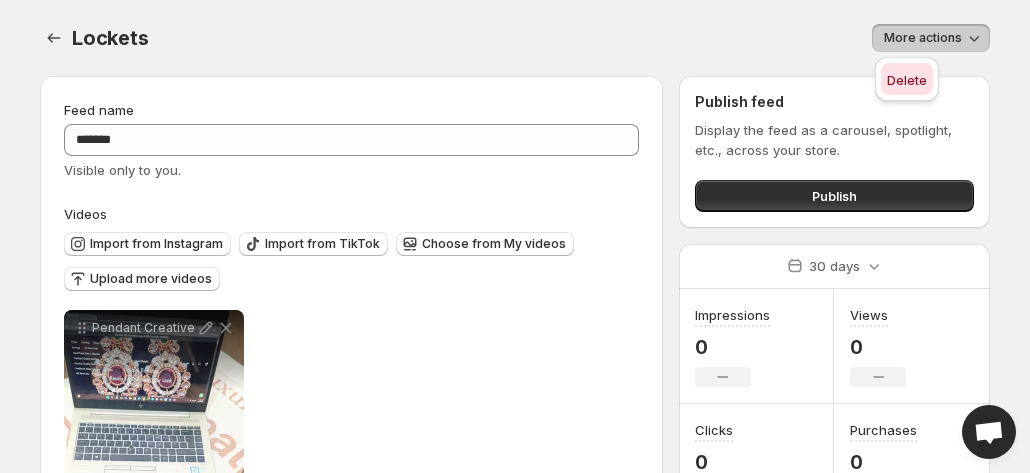 click on "Delete" at bounding box center (907, 79) 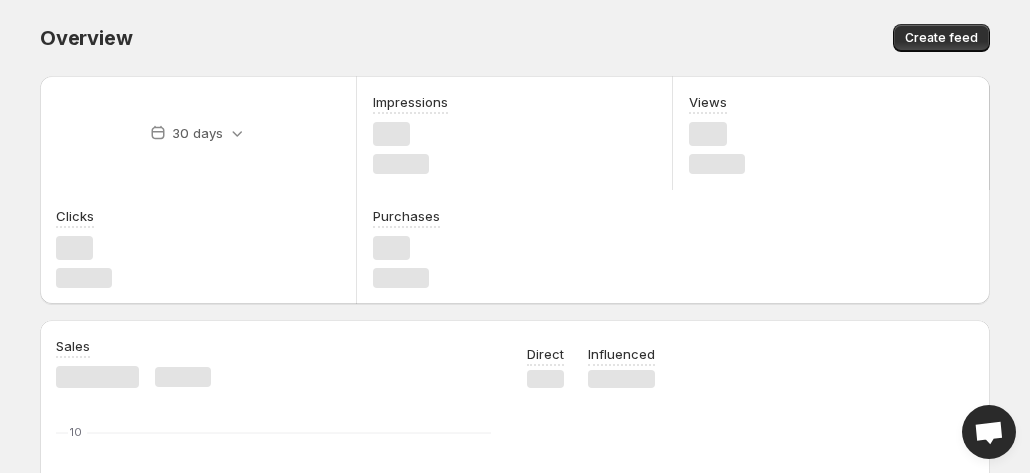 click on "Overview" at bounding box center (86, 38) 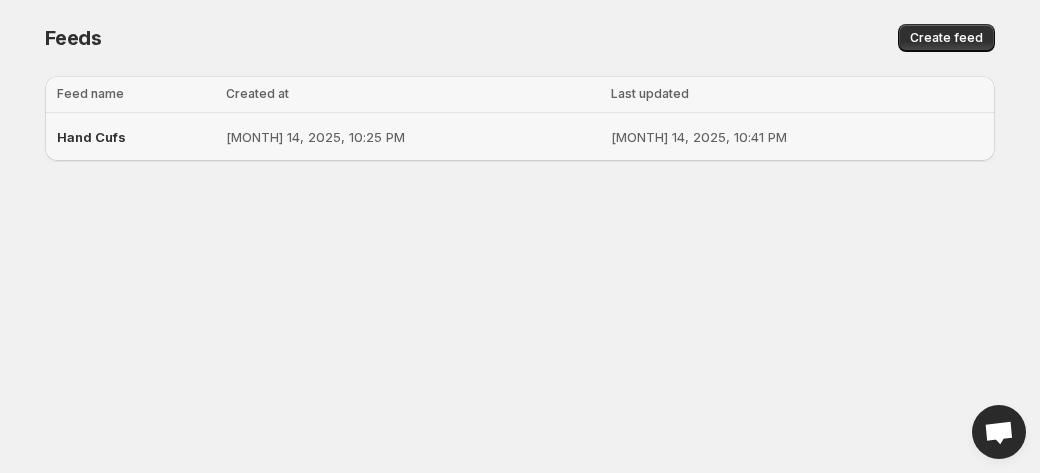 click on "Hand Cufs" at bounding box center (91, 137) 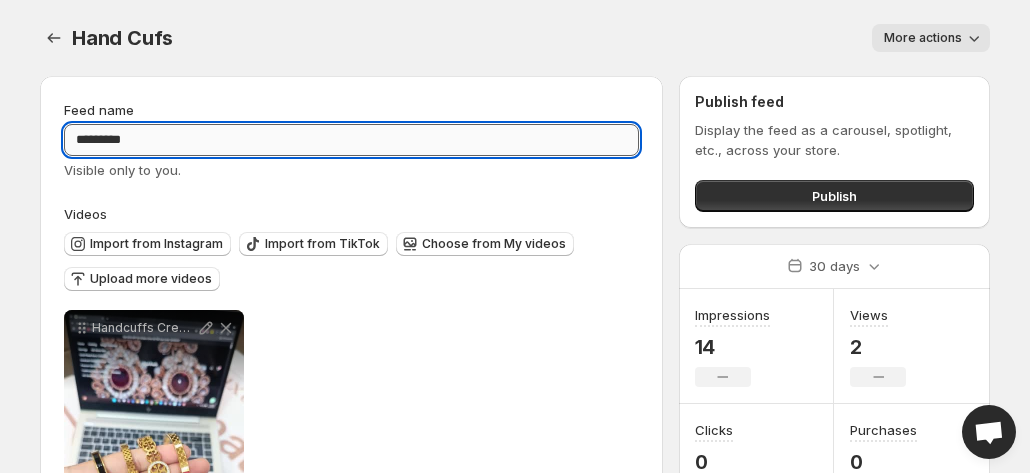 click on "*********" at bounding box center (351, 140) 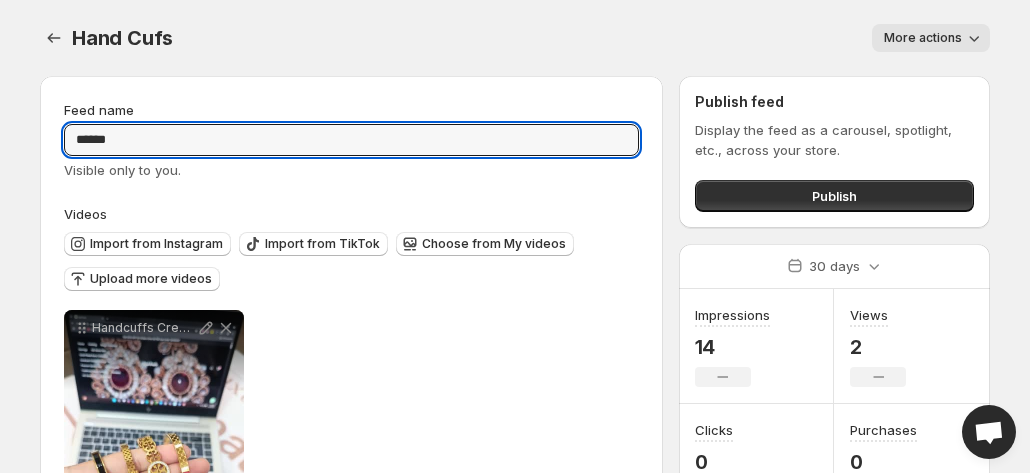 scroll, scrollTop: 205, scrollLeft: 0, axis: vertical 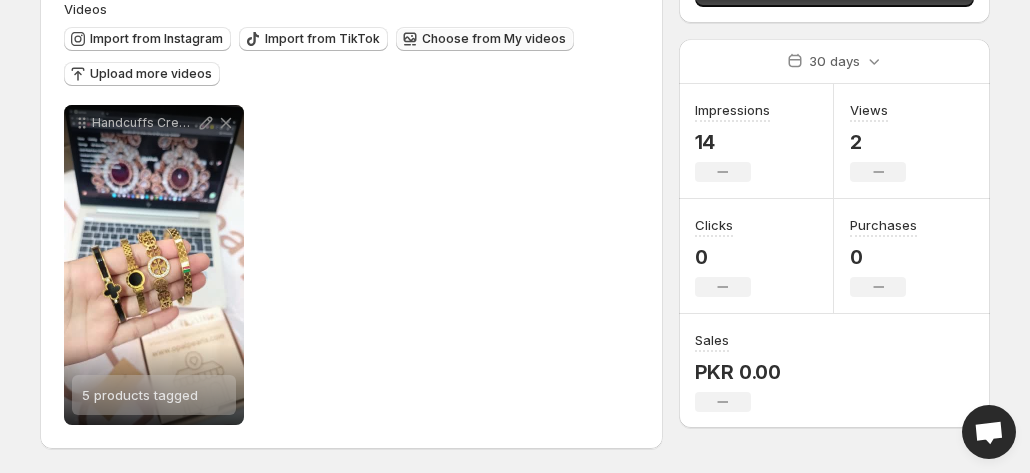 type on "******" 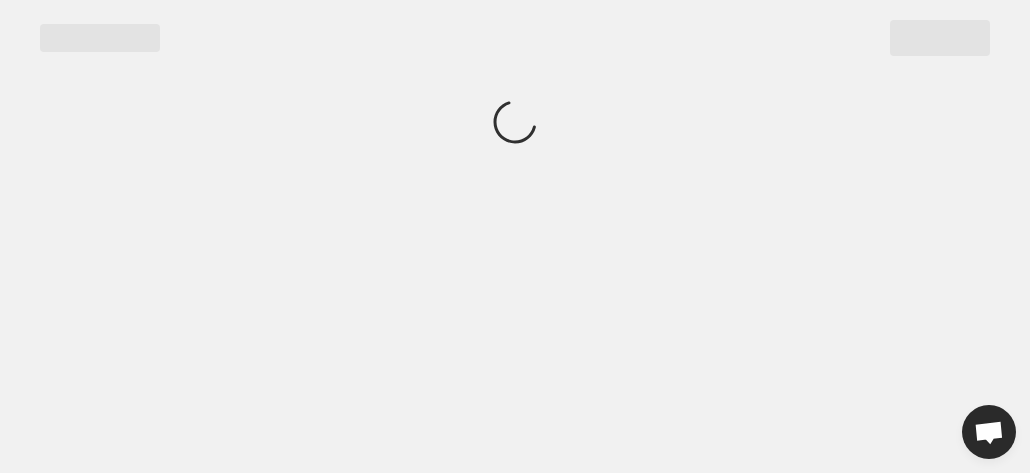 scroll, scrollTop: 0, scrollLeft: 0, axis: both 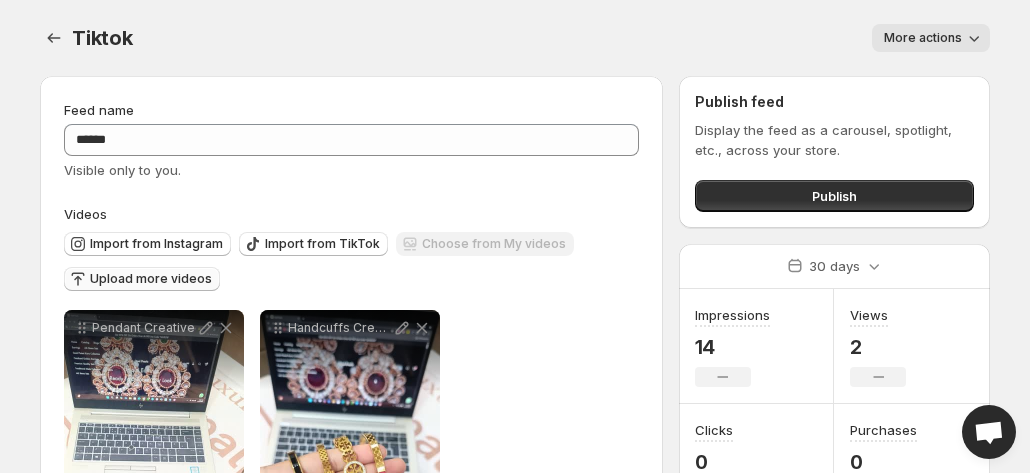 click on "Upload more videos" at bounding box center (151, 279) 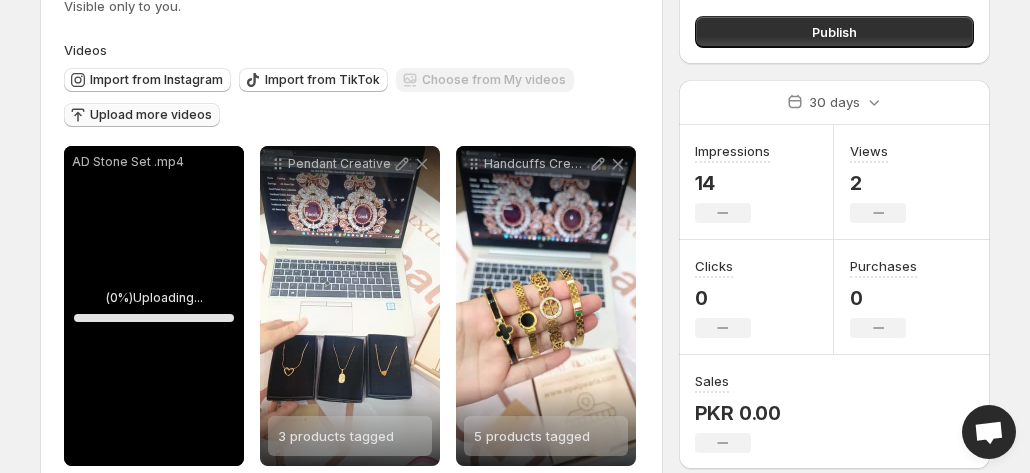 scroll, scrollTop: 205, scrollLeft: 0, axis: vertical 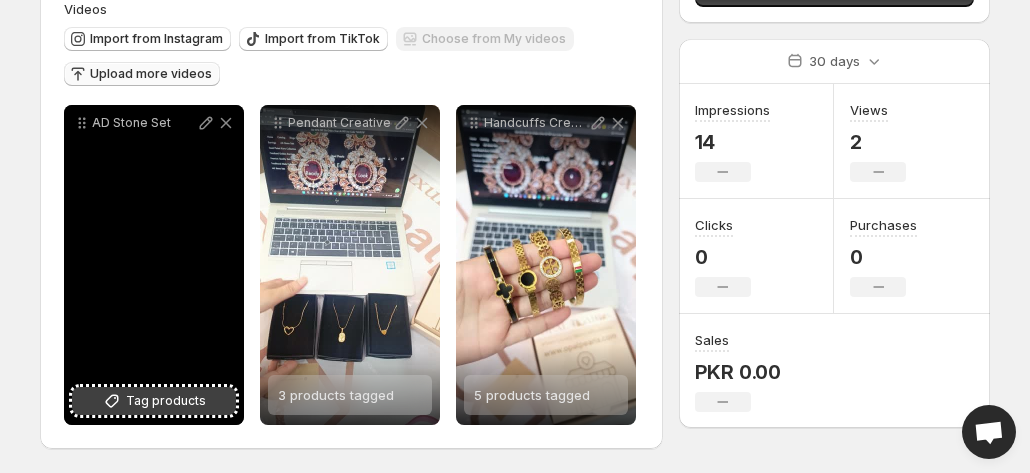 click on "Tag products" at bounding box center [166, 401] 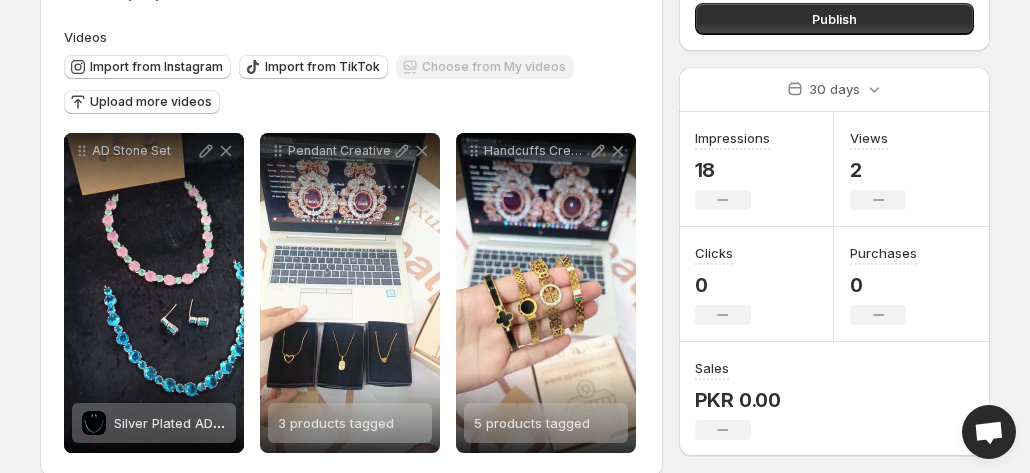 scroll, scrollTop: 205, scrollLeft: 0, axis: vertical 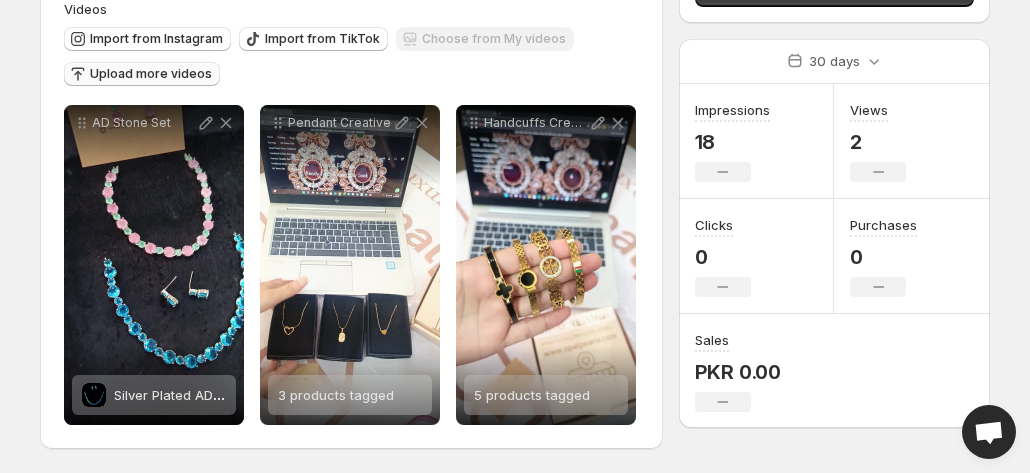 click on "Upload more videos" at bounding box center (151, 74) 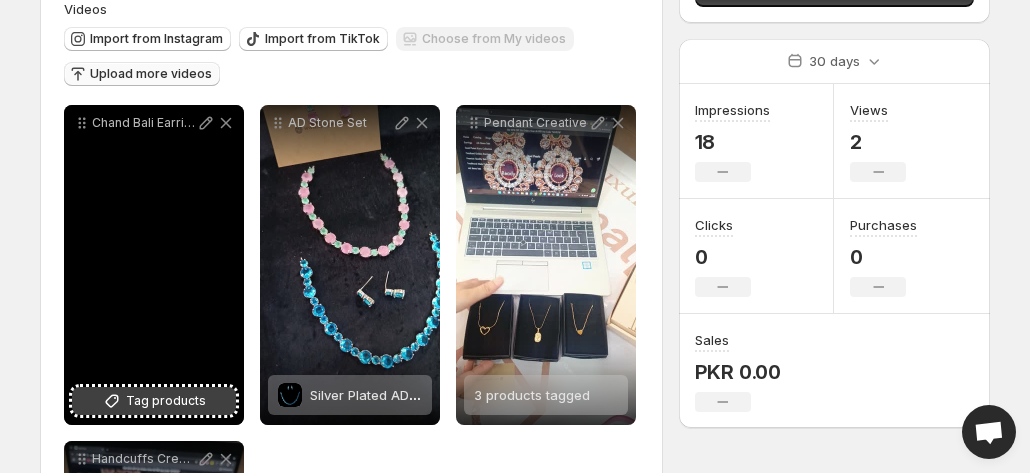 click on "Tag products" at bounding box center [154, 401] 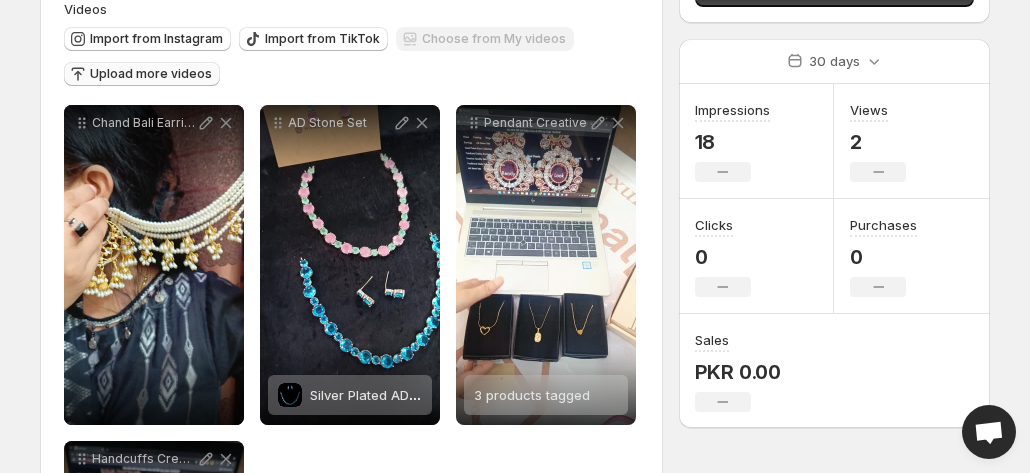 scroll, scrollTop: 0, scrollLeft: 0, axis: both 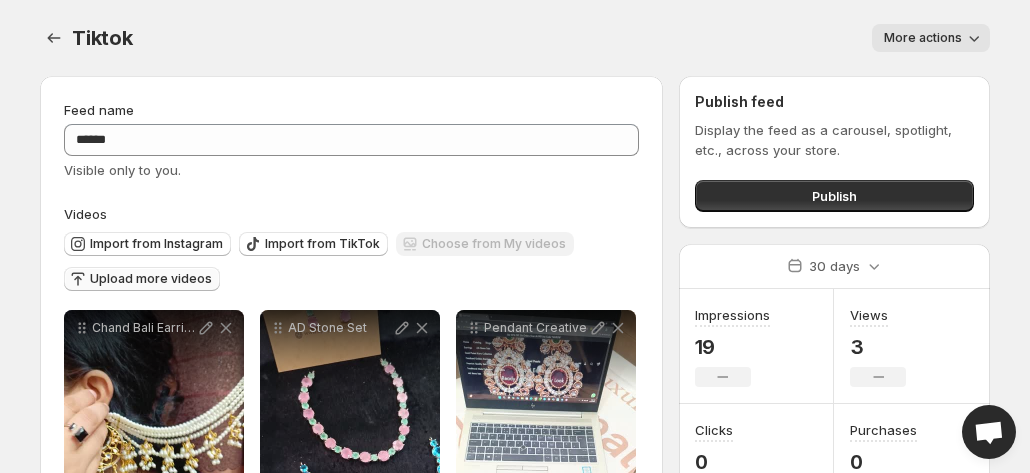 click on "Upload more videos" at bounding box center [142, 279] 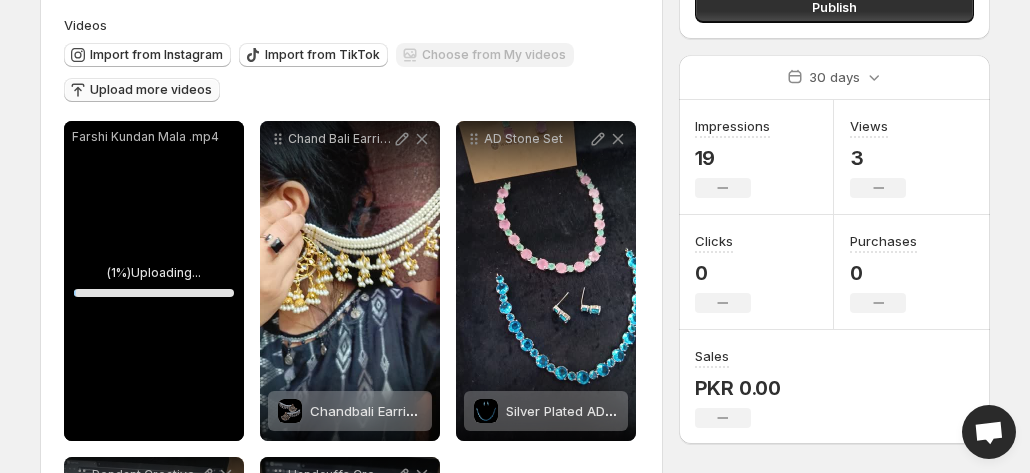 scroll, scrollTop: 192, scrollLeft: 0, axis: vertical 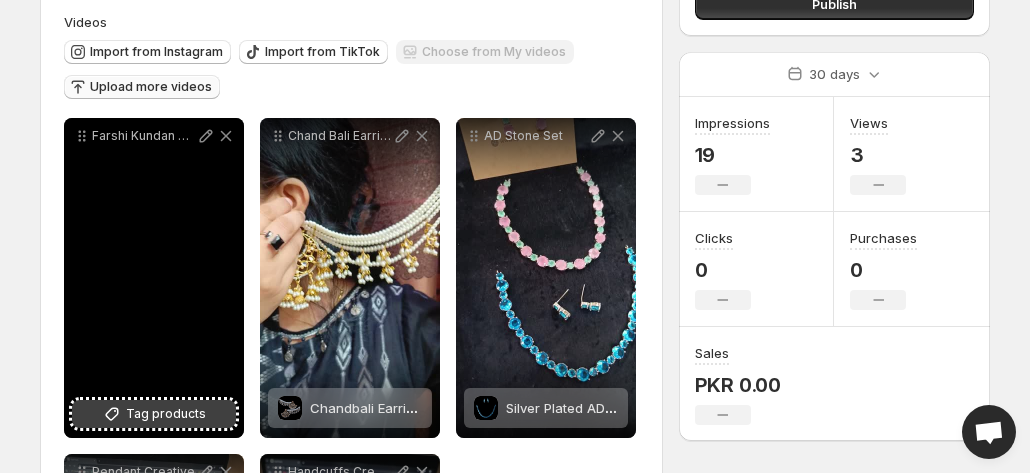 click on "Tag products" at bounding box center (166, 414) 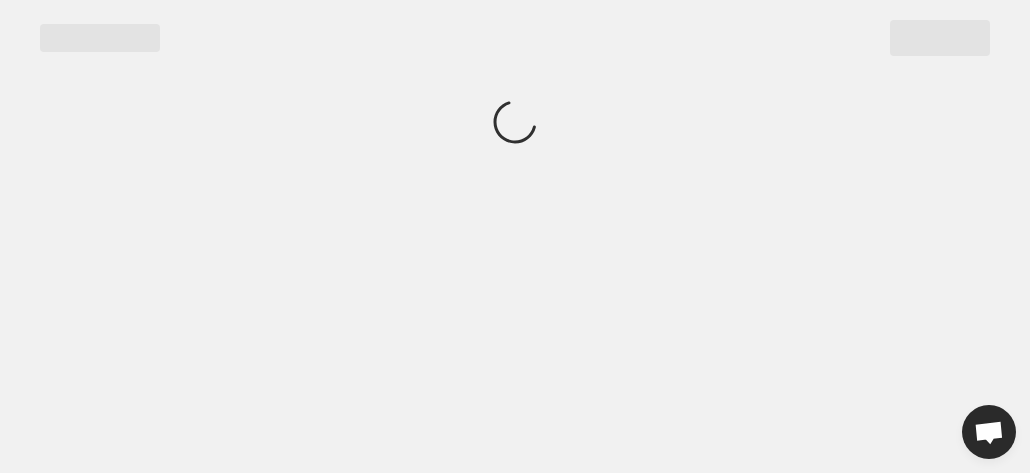 scroll, scrollTop: 0, scrollLeft: 0, axis: both 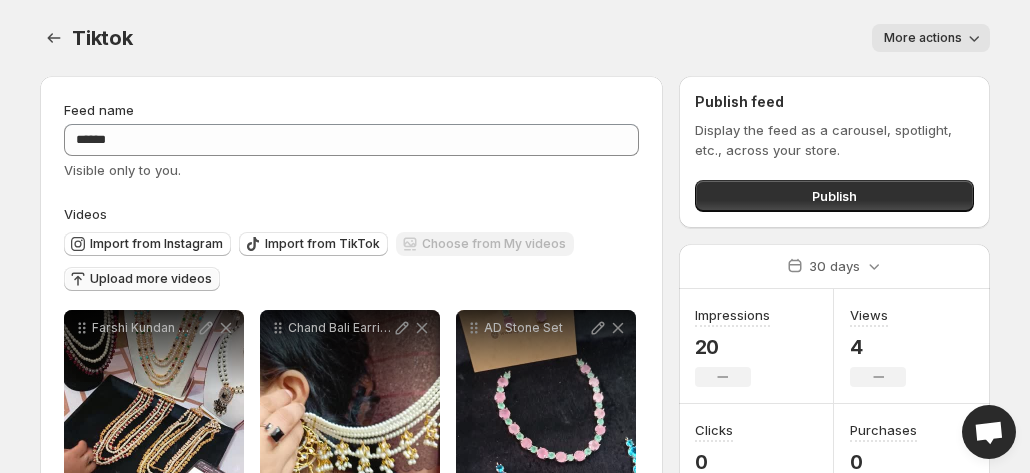click on "Upload more videos" at bounding box center [151, 279] 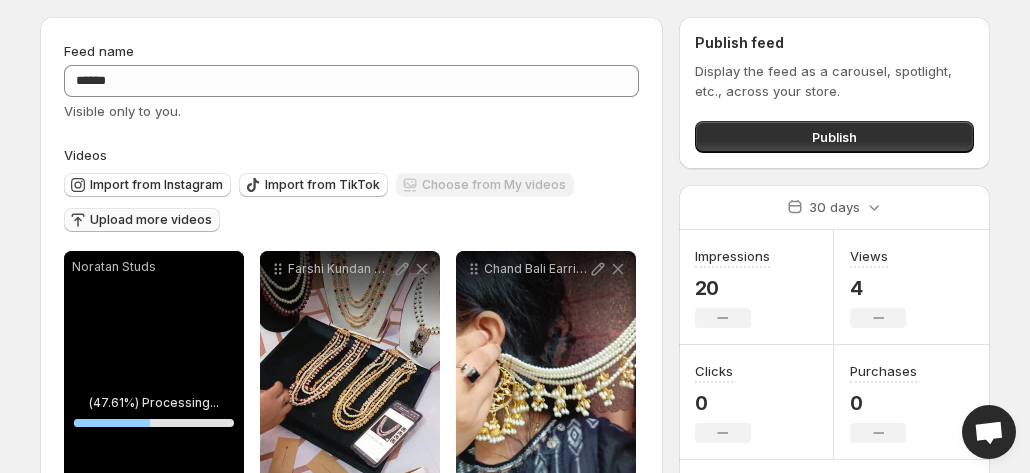 scroll, scrollTop: 58, scrollLeft: 0, axis: vertical 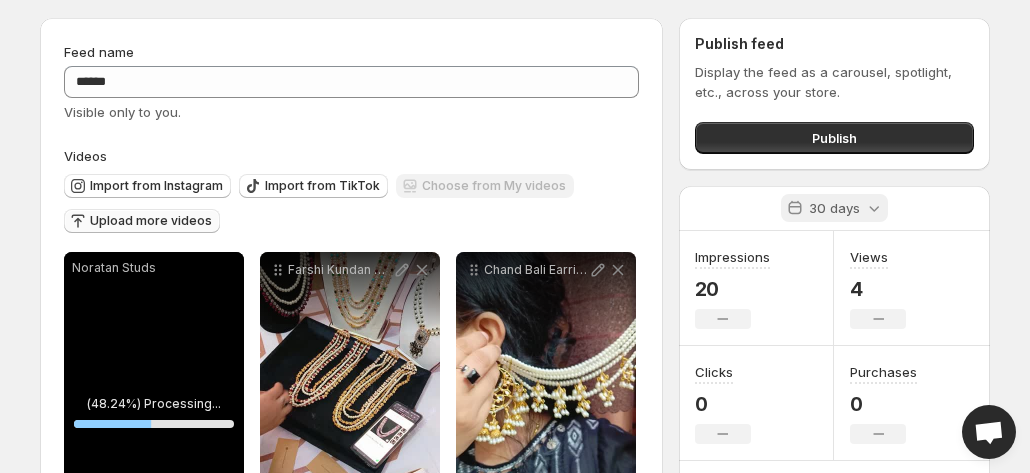 click on "30 days" at bounding box center (834, 208) 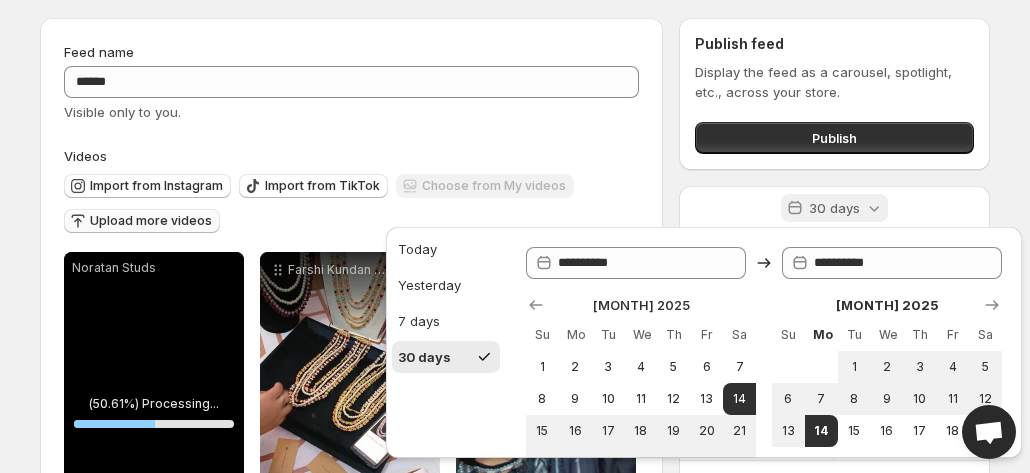 click on "30 days" at bounding box center [834, 208] 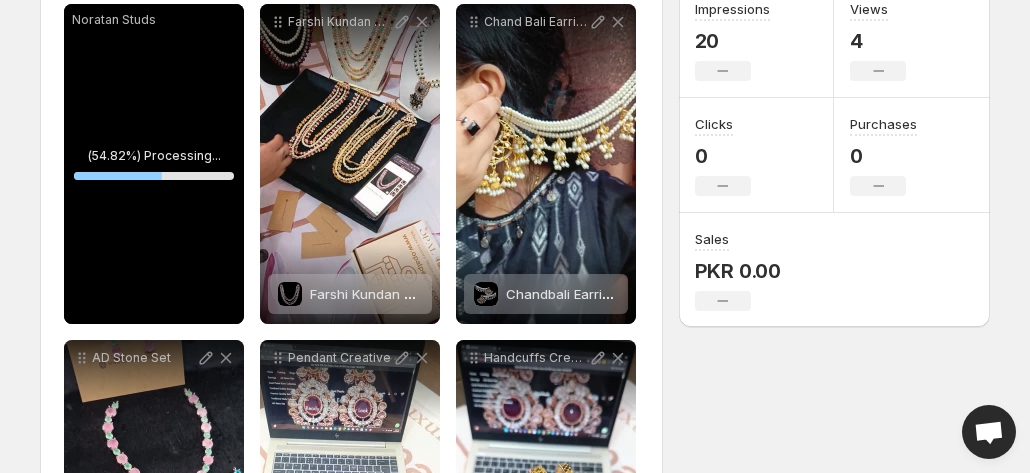 scroll, scrollTop: 308, scrollLeft: 0, axis: vertical 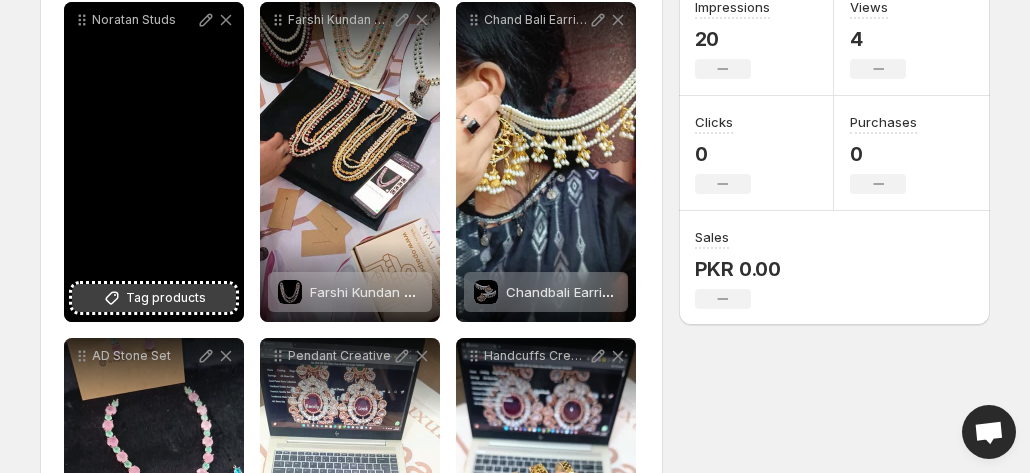 click on "Tag products" at bounding box center [166, 298] 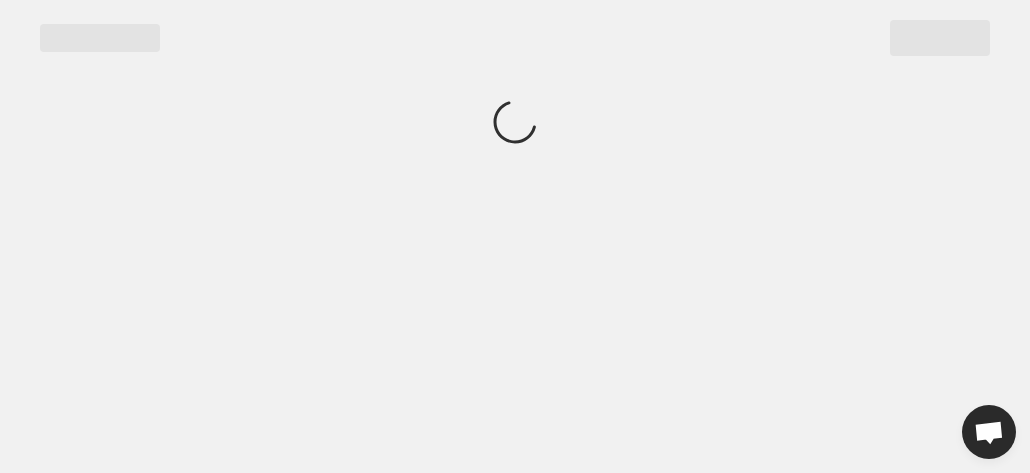 scroll, scrollTop: 0, scrollLeft: 0, axis: both 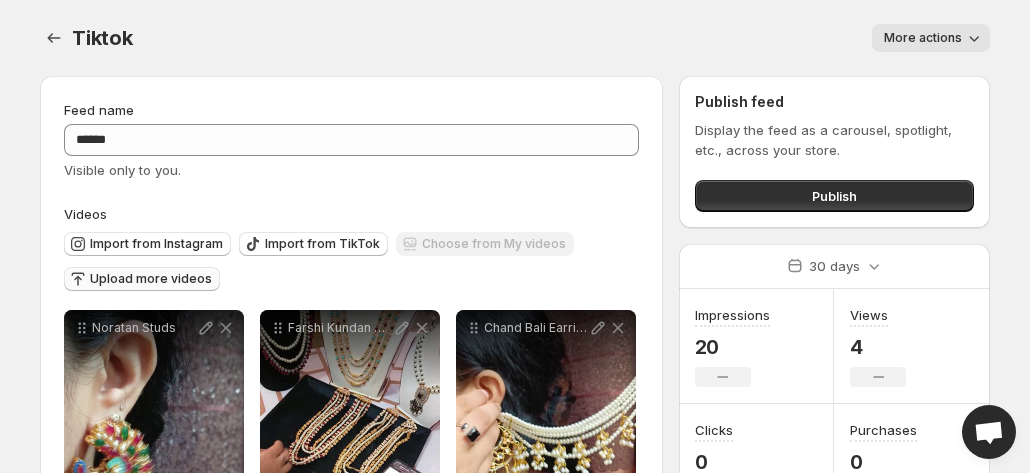 click on "Upload more videos" at bounding box center [151, 279] 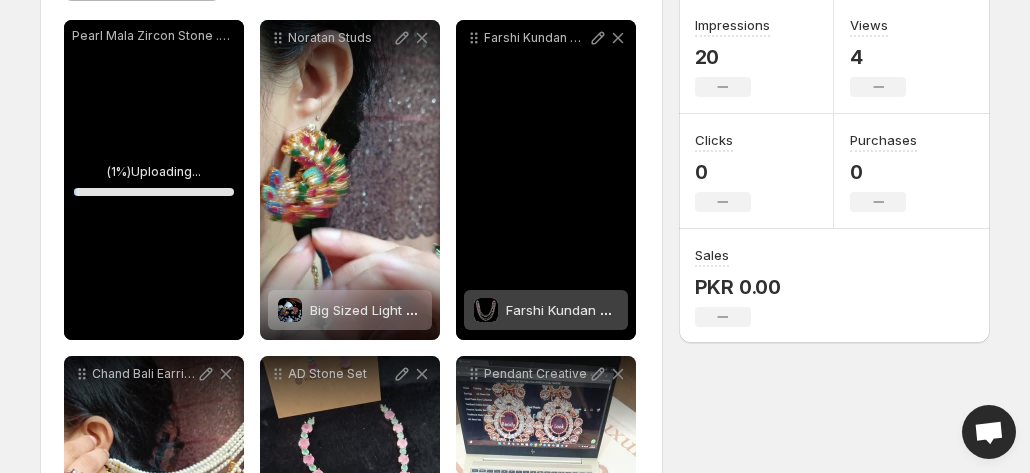 scroll, scrollTop: 291, scrollLeft: 0, axis: vertical 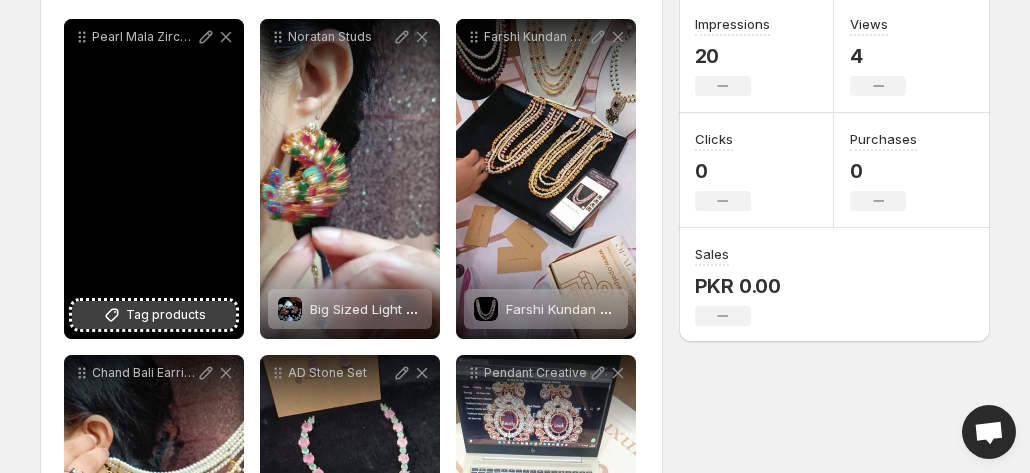 click on "Tag products" at bounding box center (166, 315) 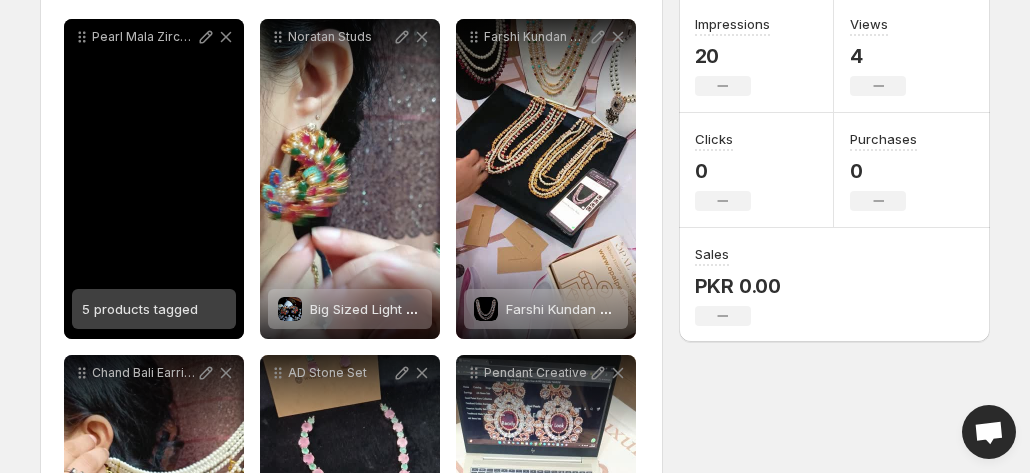 click on "5 products tagged" at bounding box center (140, 309) 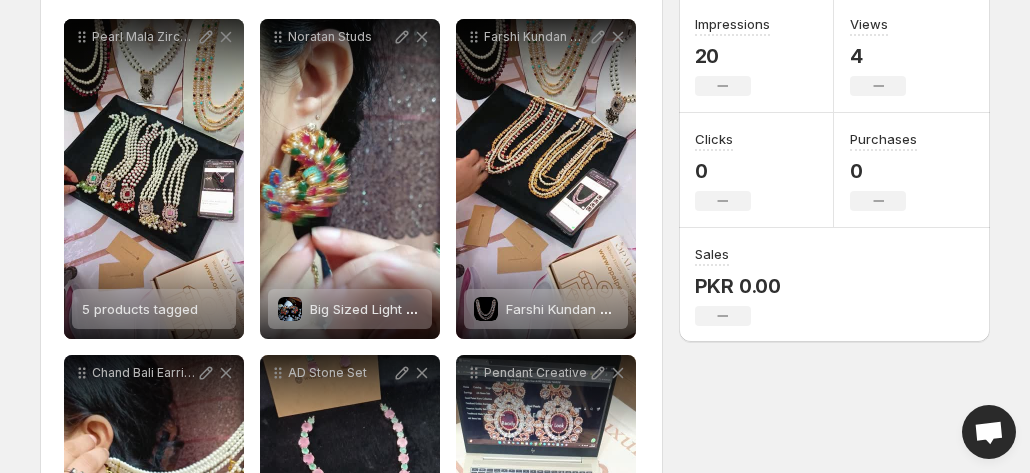 scroll, scrollTop: 0, scrollLeft: 0, axis: both 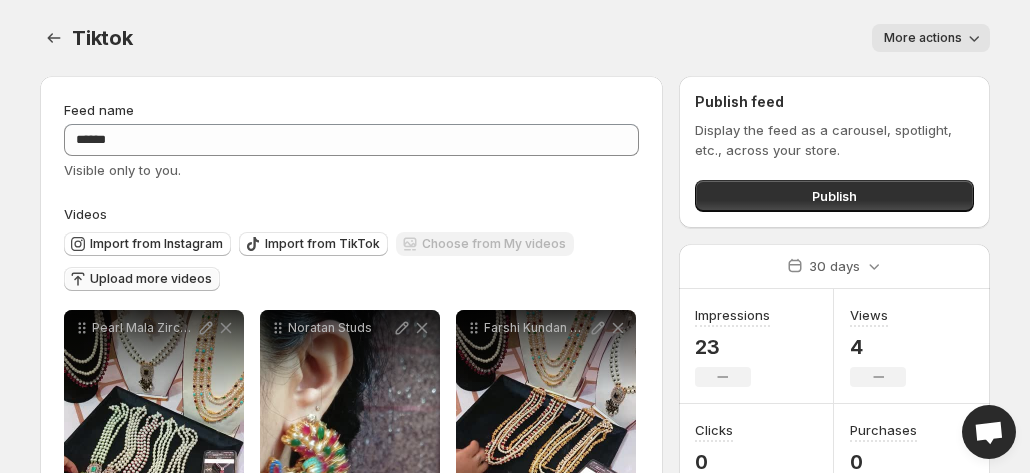 click on "Upload more videos" at bounding box center (151, 279) 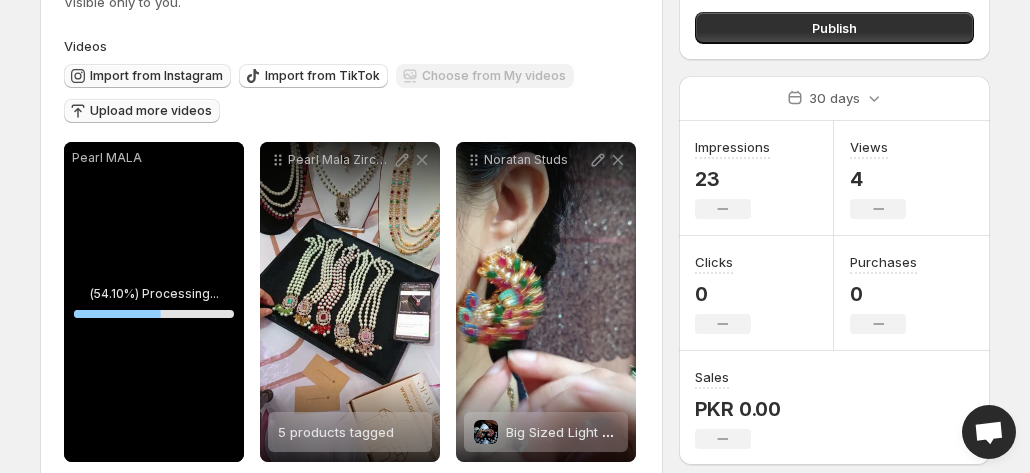 scroll, scrollTop: 170, scrollLeft: 0, axis: vertical 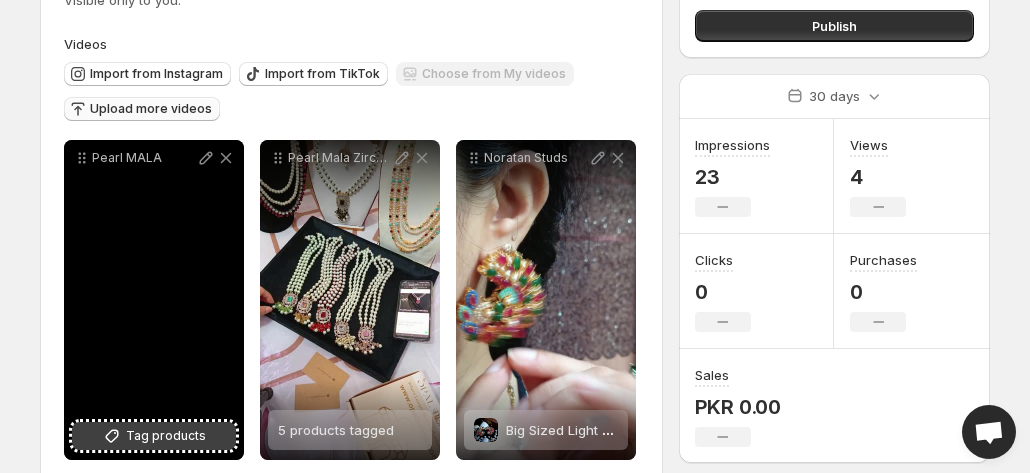 click on "Tag products" at bounding box center [166, 436] 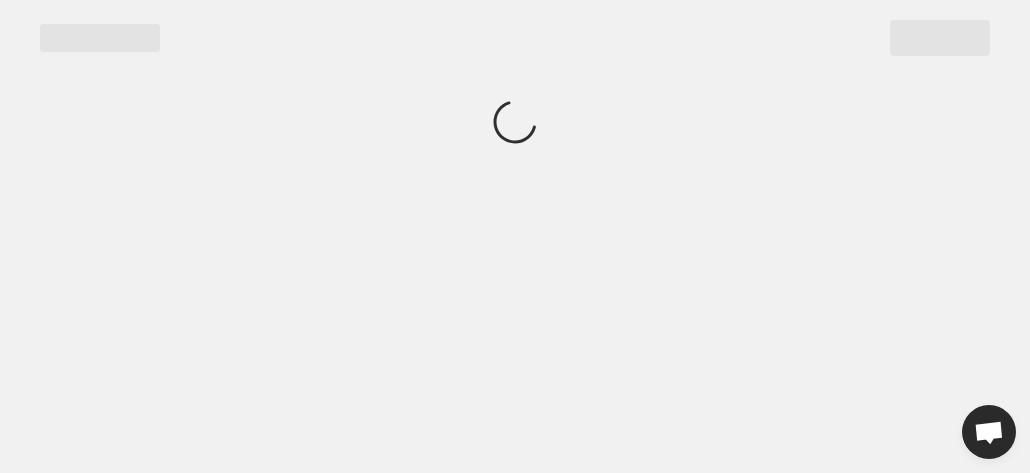 scroll, scrollTop: 0, scrollLeft: 0, axis: both 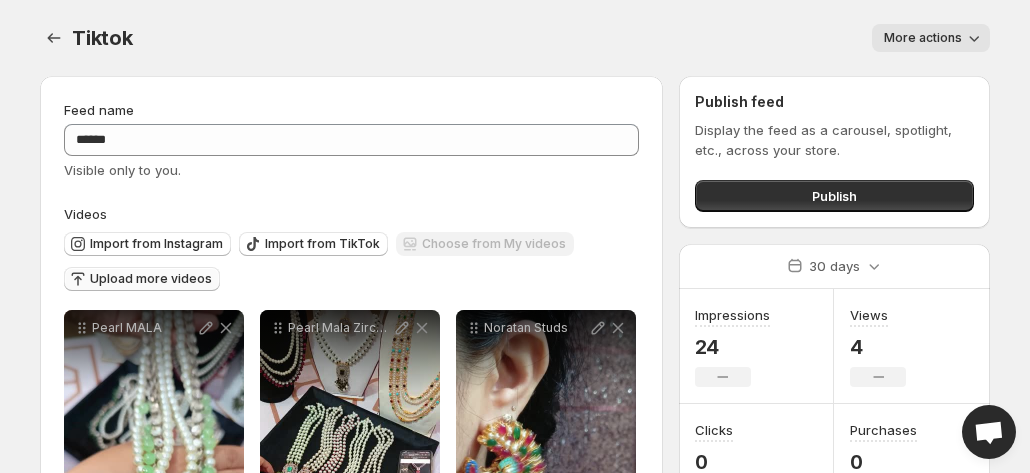 click on "Upload more videos" at bounding box center (151, 279) 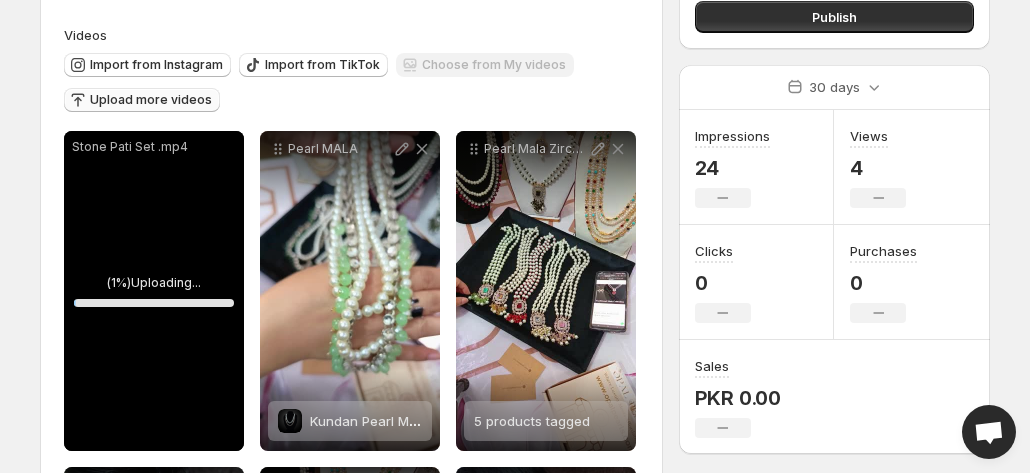 scroll, scrollTop: 182, scrollLeft: 0, axis: vertical 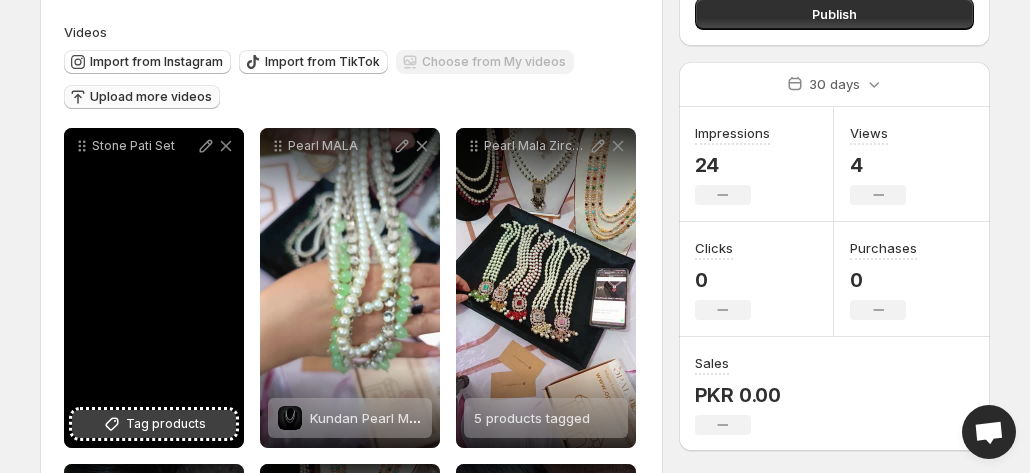 click on "Tag products" at bounding box center [166, 424] 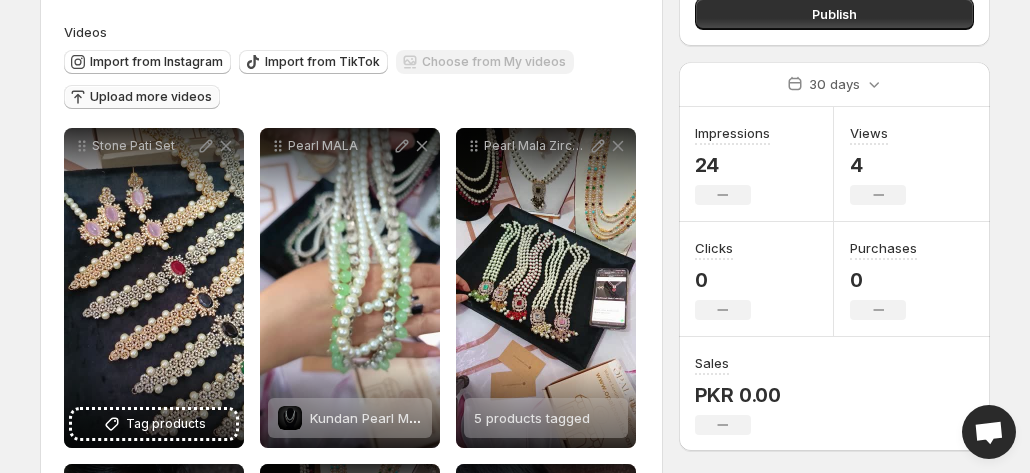 click on "Upload more videos" at bounding box center [151, 97] 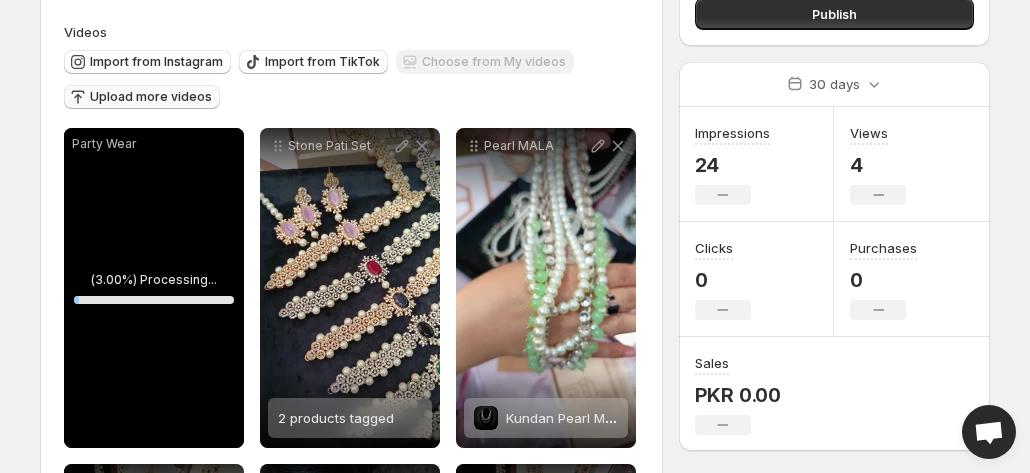 click on "Upload more videos" at bounding box center (151, 97) 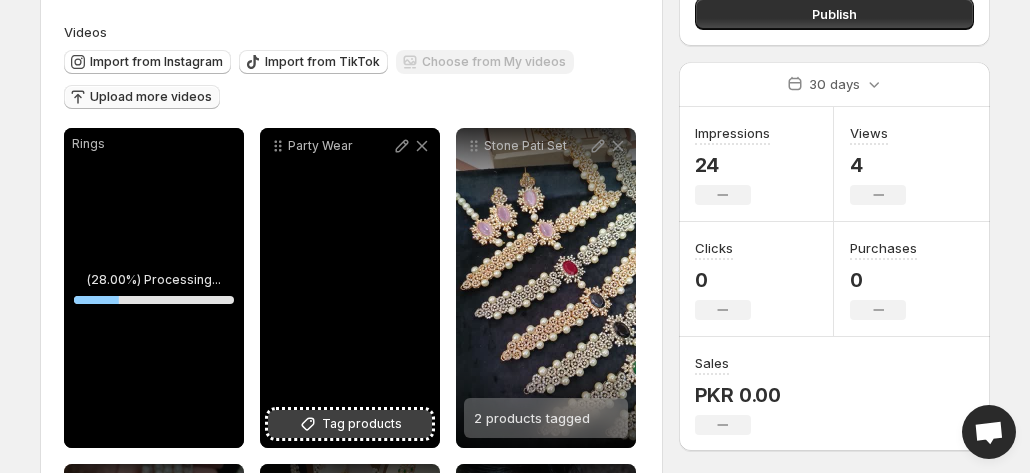 click on "Tag products" at bounding box center (362, 424) 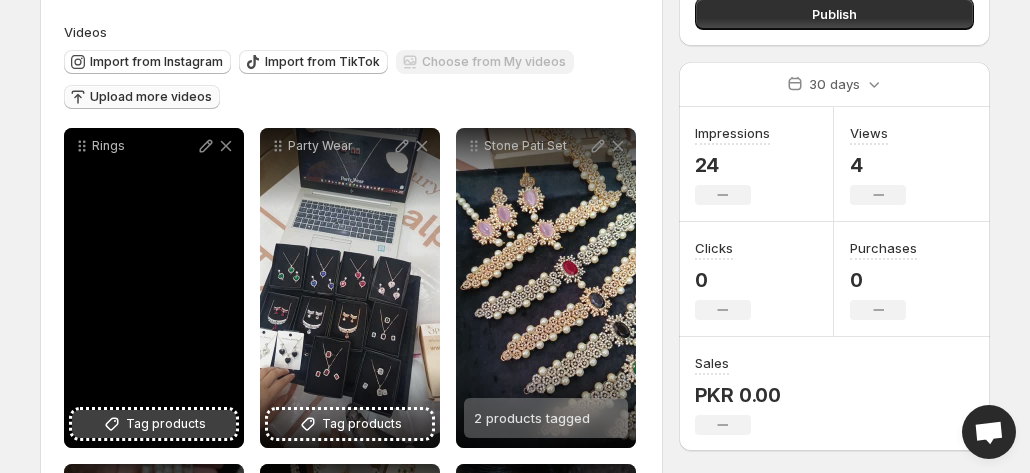 click on "Tag products" at bounding box center (166, 424) 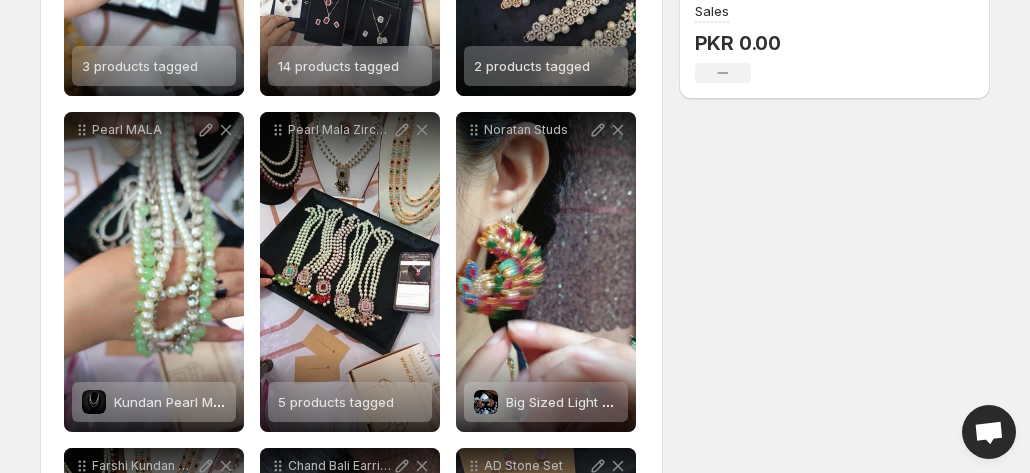 scroll, scrollTop: 0, scrollLeft: 0, axis: both 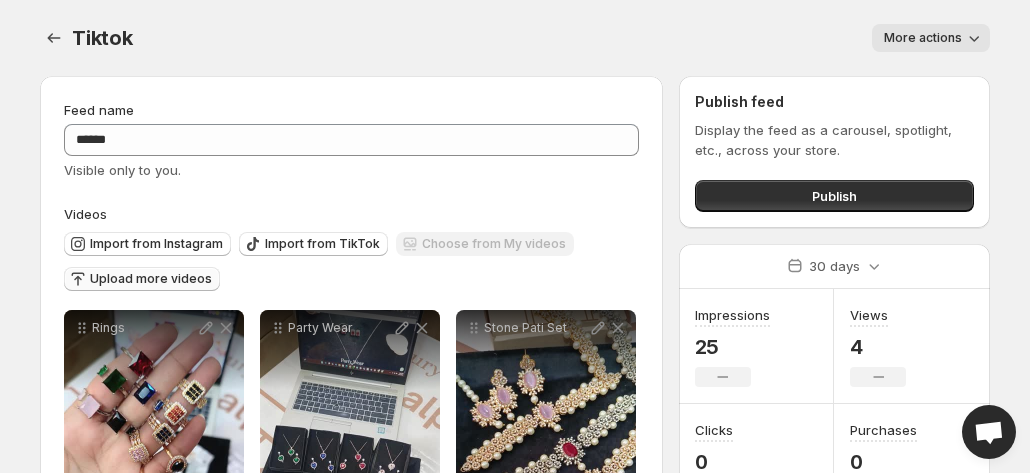 click on "Upload more videos" at bounding box center (151, 279) 